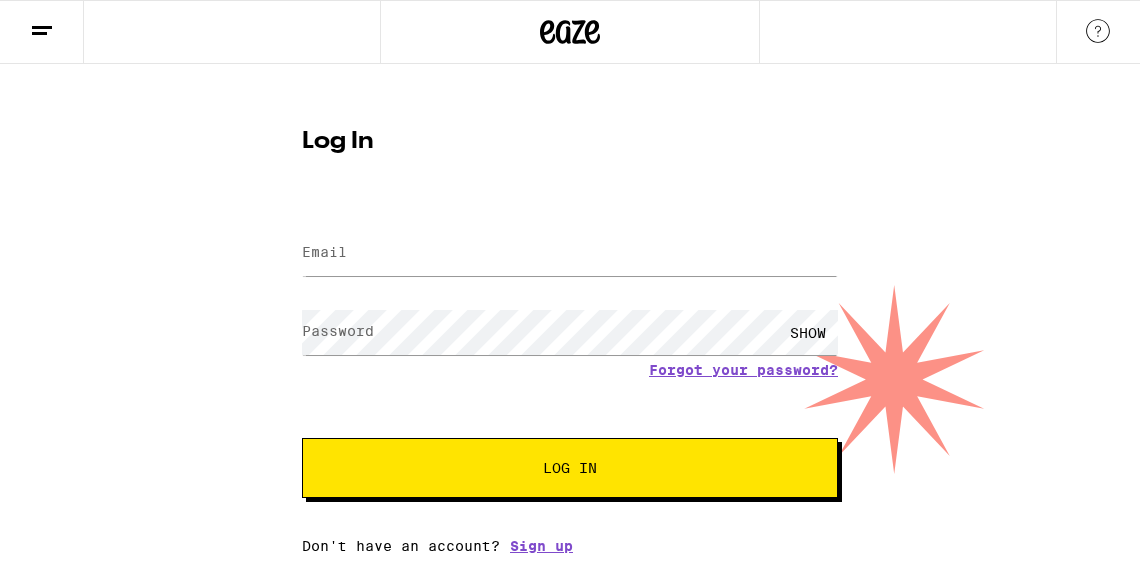 scroll, scrollTop: 0, scrollLeft: 0, axis: both 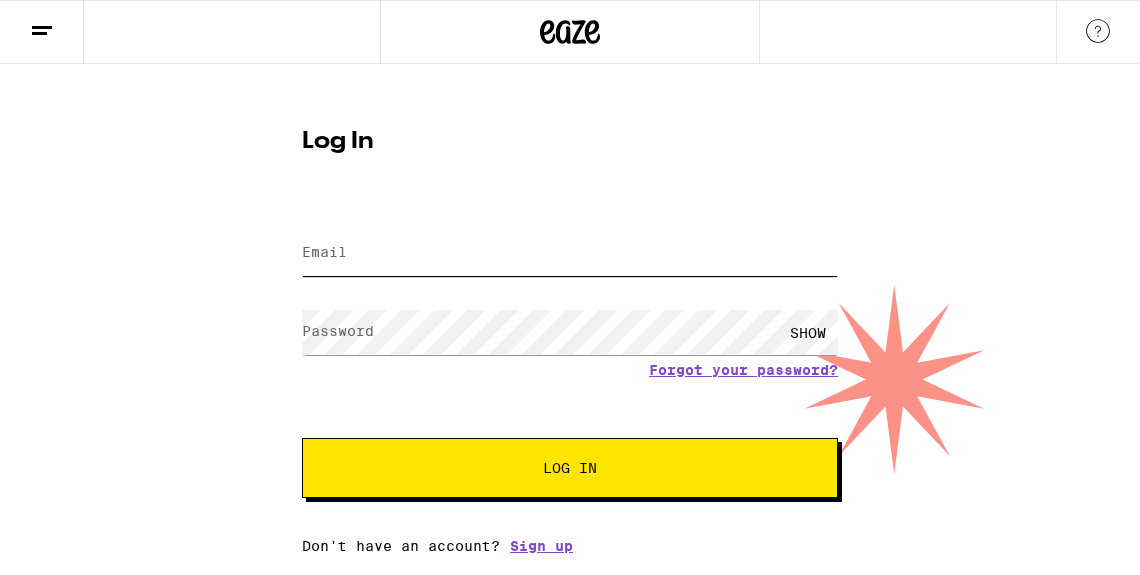 type on "[USERNAME]@[example.com]" 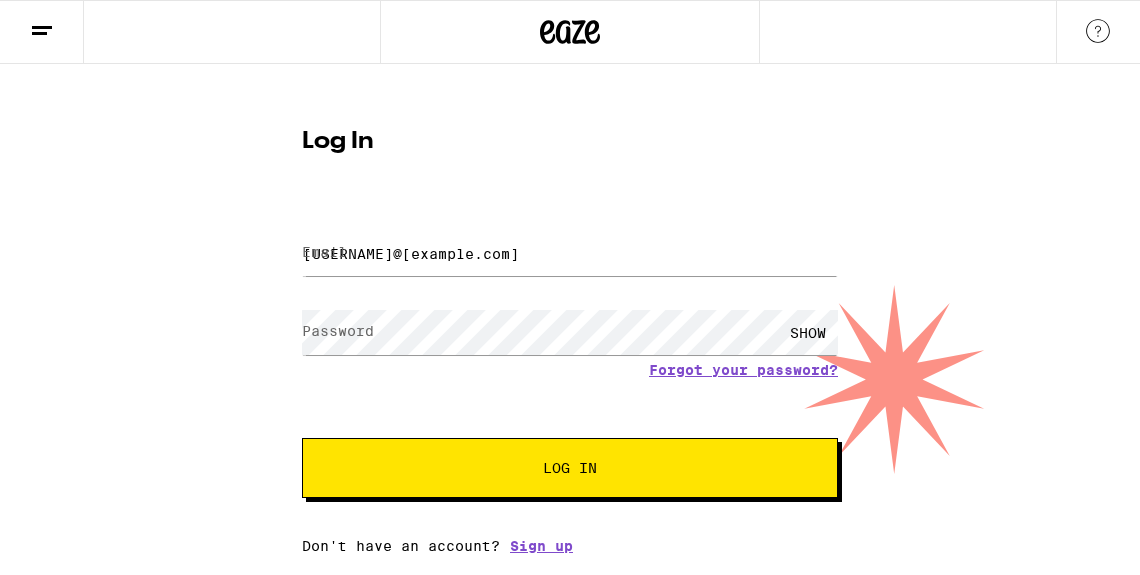 click on "Log In" at bounding box center [570, 468] 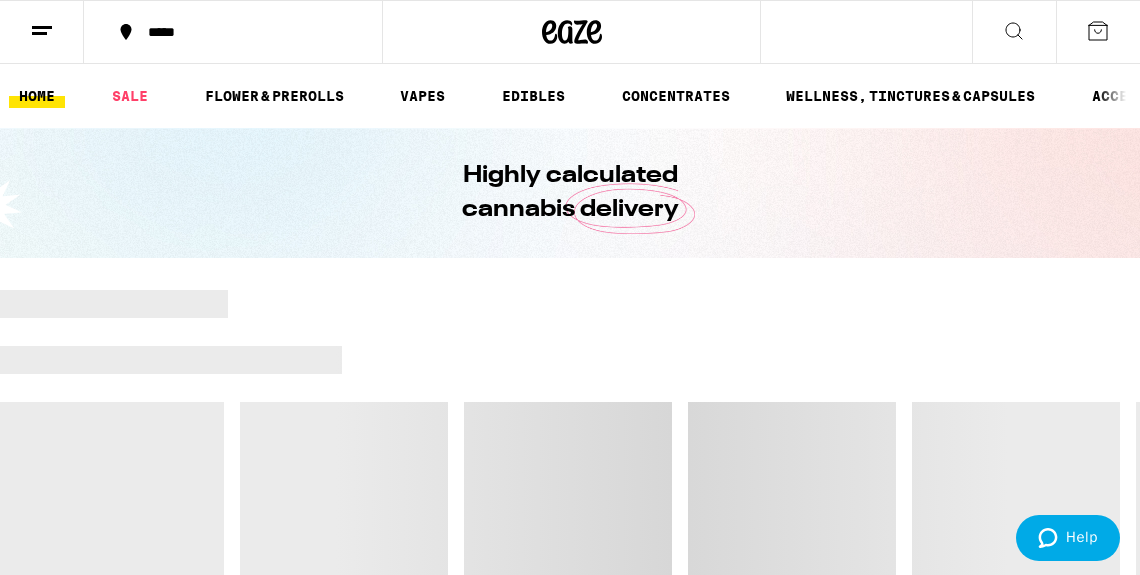 scroll, scrollTop: 0, scrollLeft: 0, axis: both 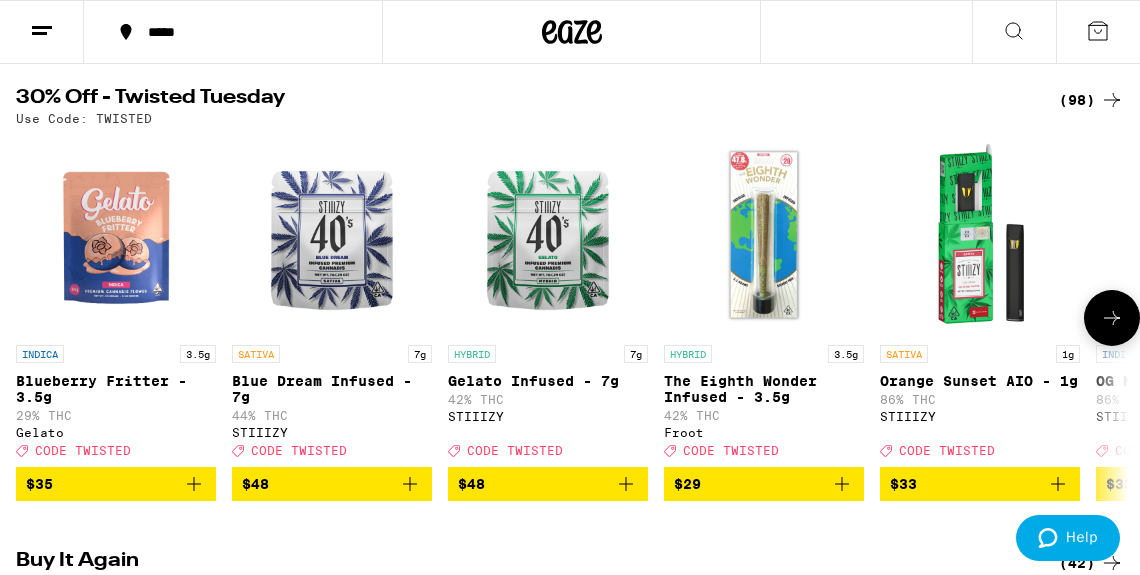 click 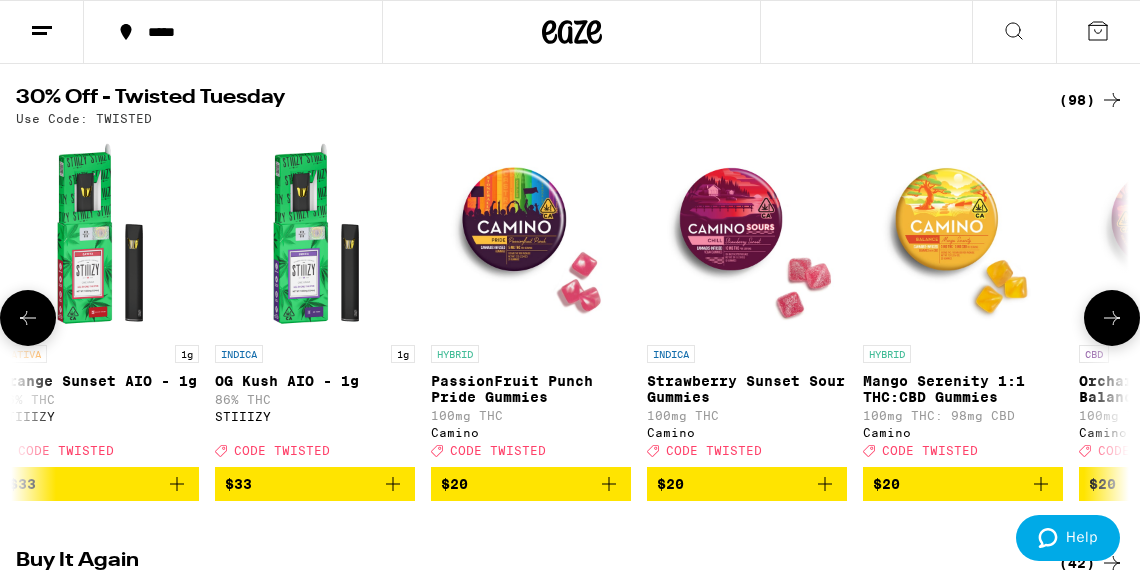 scroll, scrollTop: 0, scrollLeft: 890, axis: horizontal 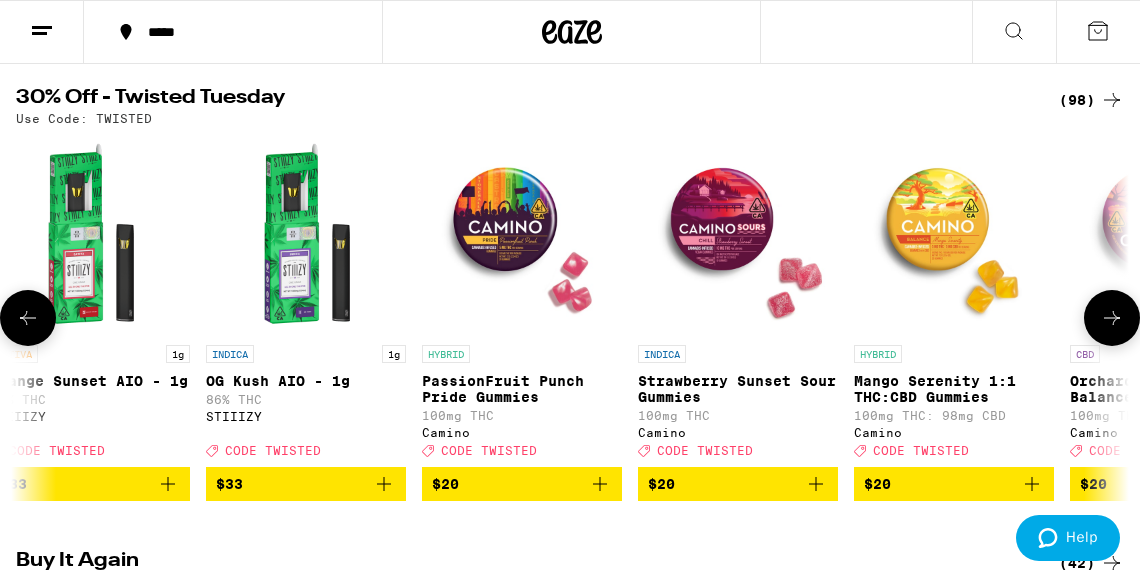 click 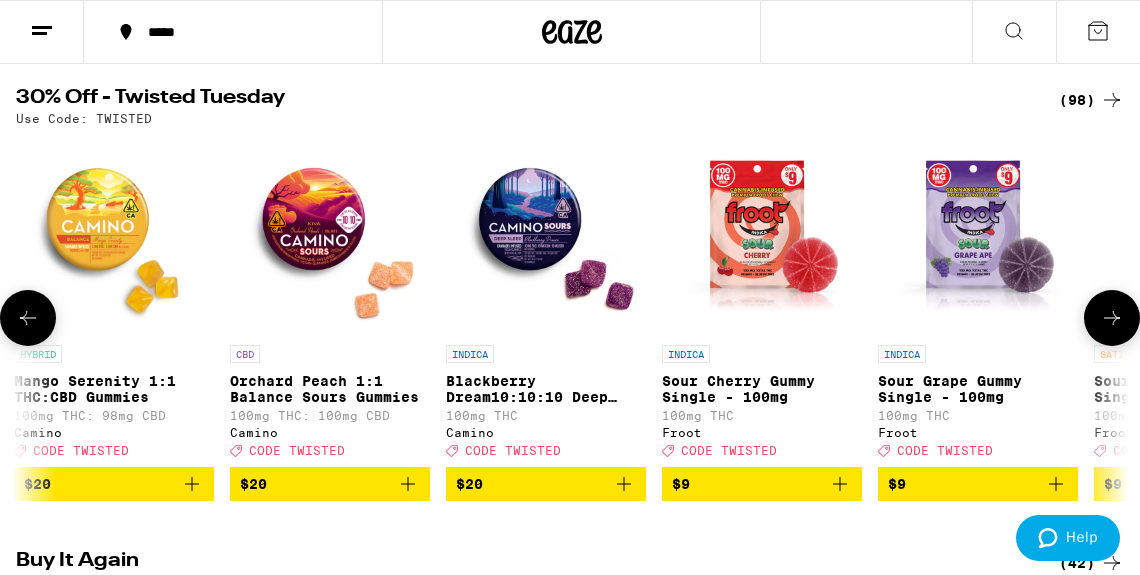scroll, scrollTop: 0, scrollLeft: 1780, axis: horizontal 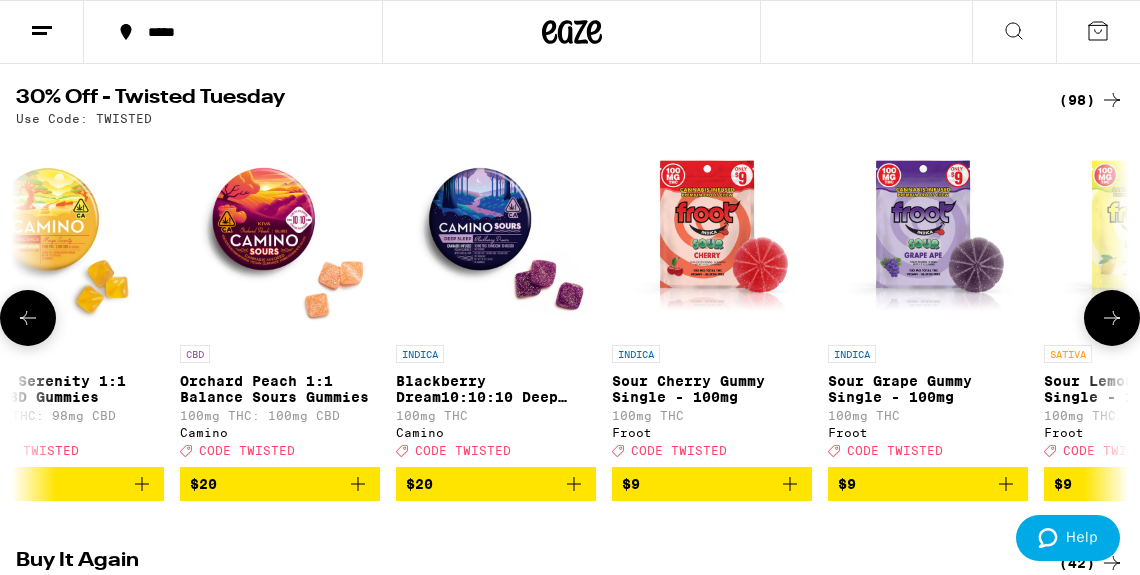 click 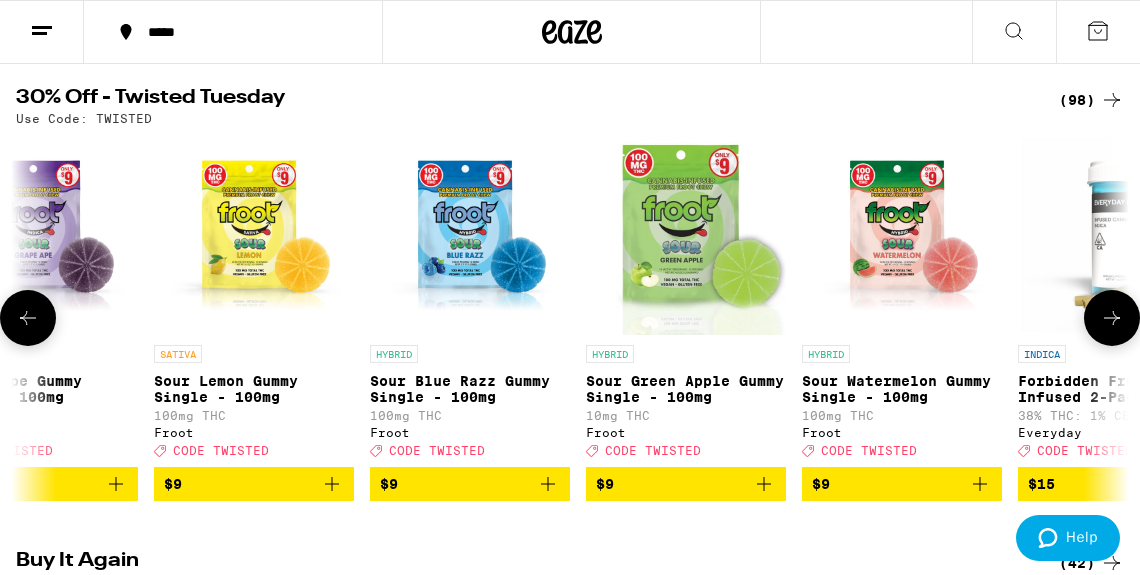 click 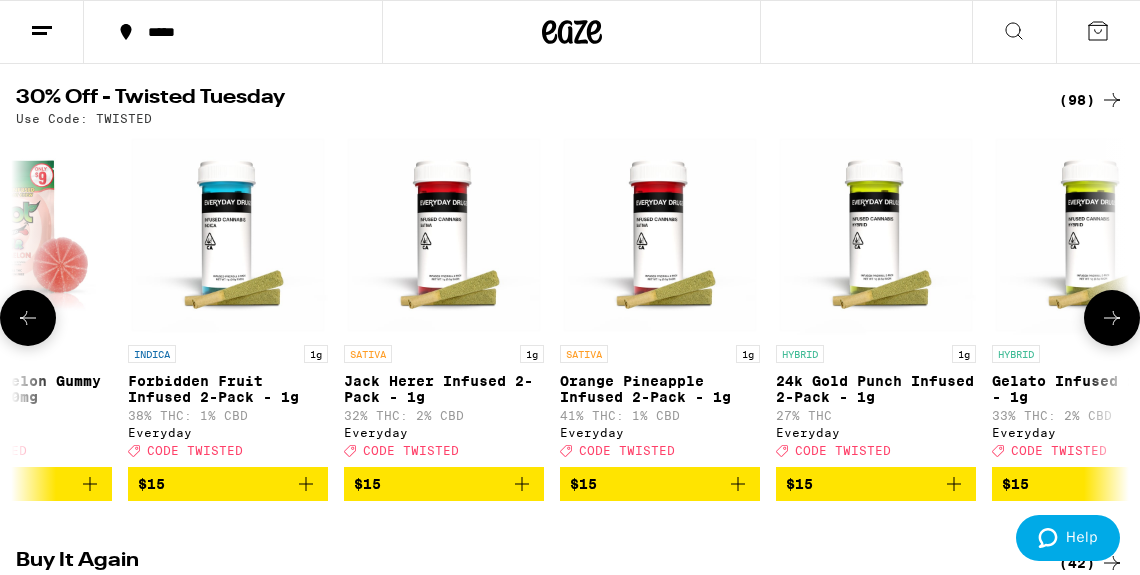 click 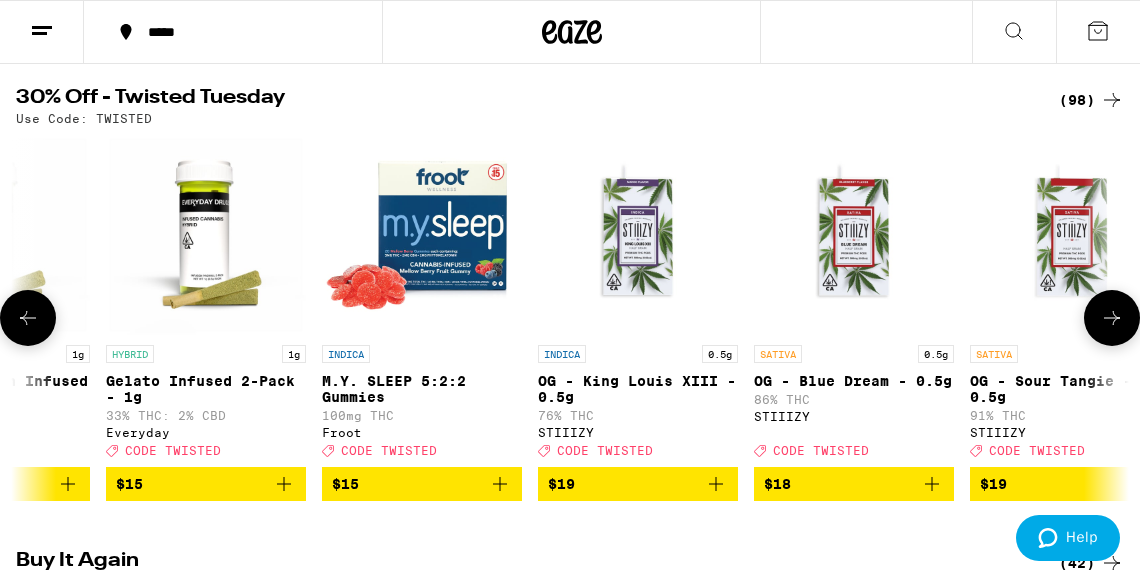 scroll, scrollTop: 0, scrollLeft: 4450, axis: horizontal 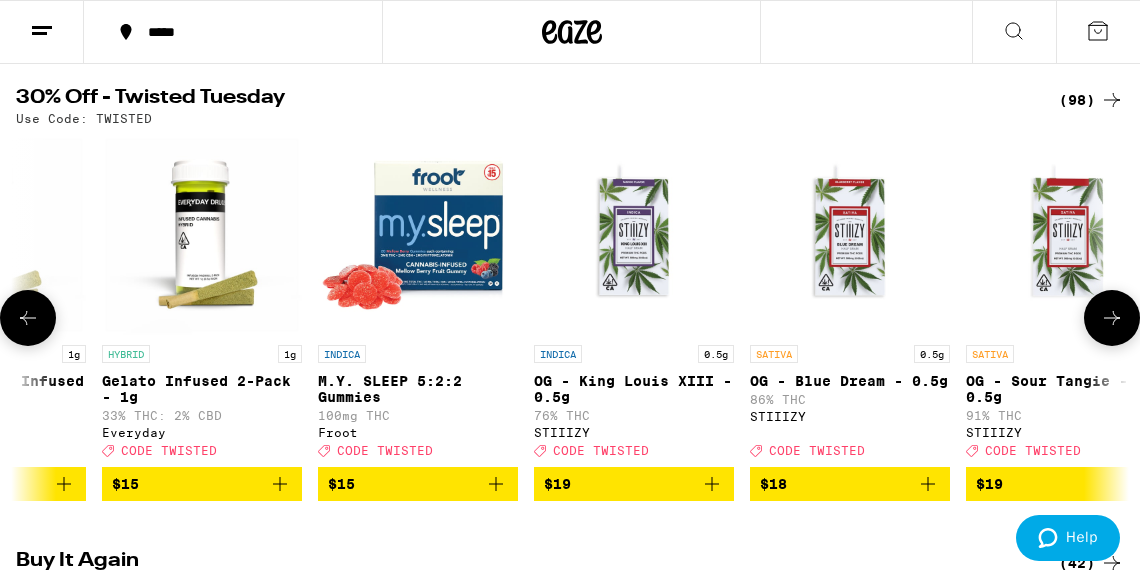 click 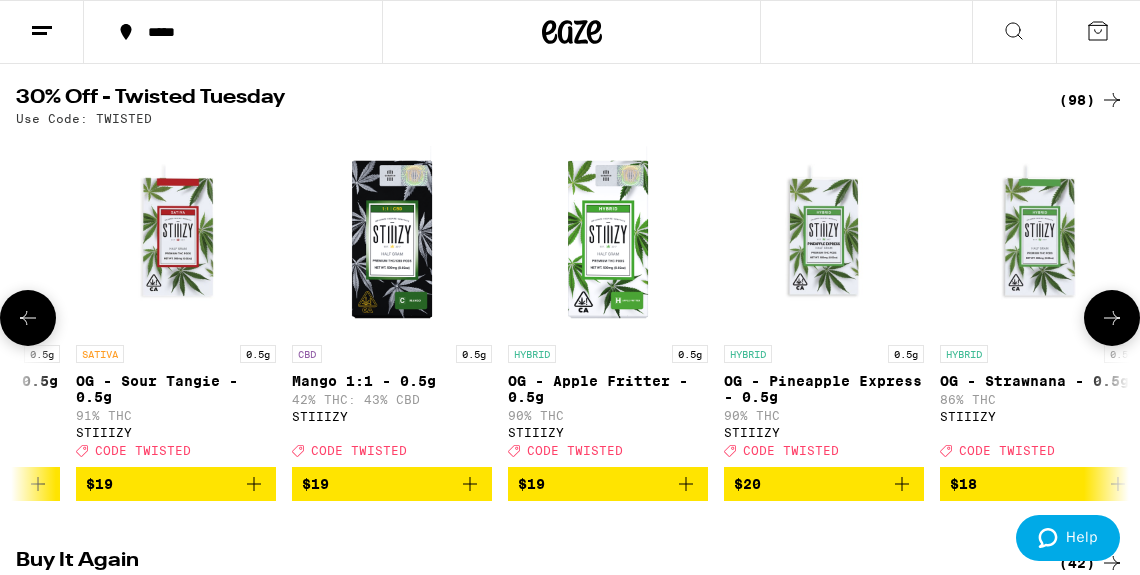 click 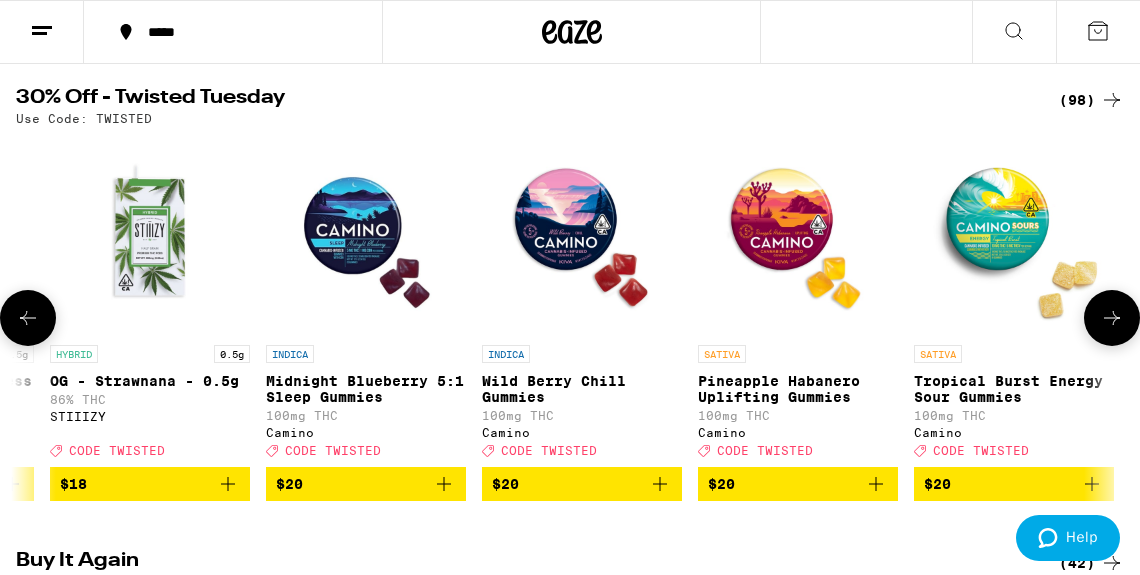 click 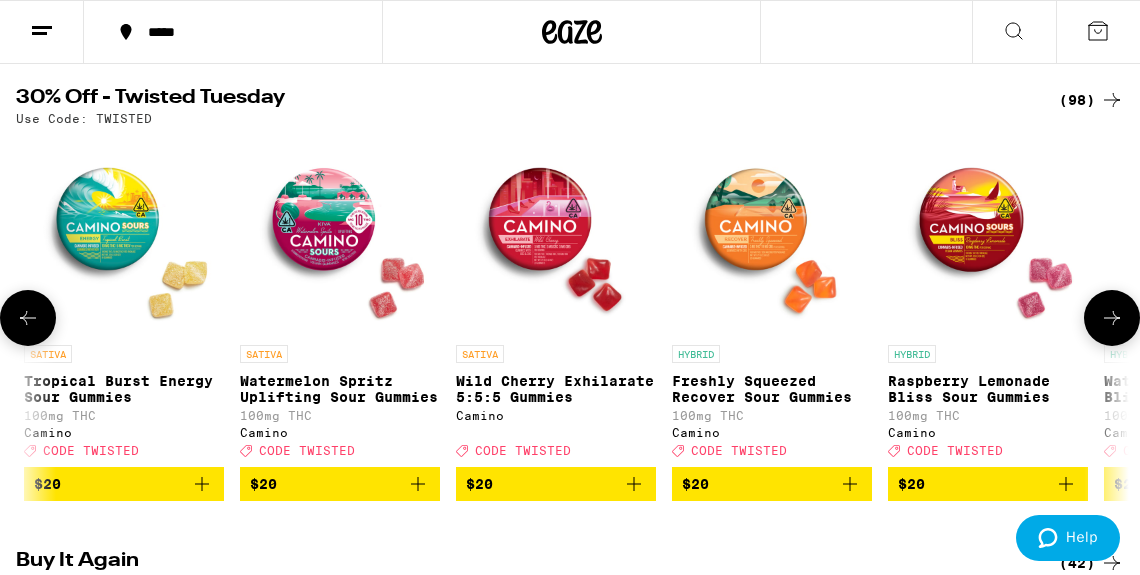 click 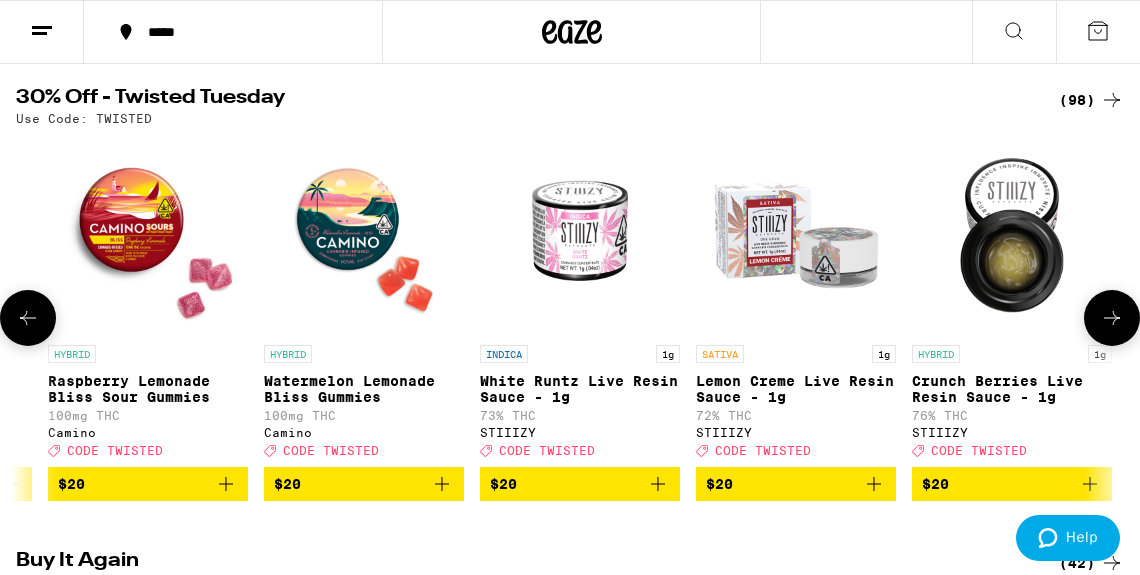 scroll, scrollTop: 0, scrollLeft: 8010, axis: horizontal 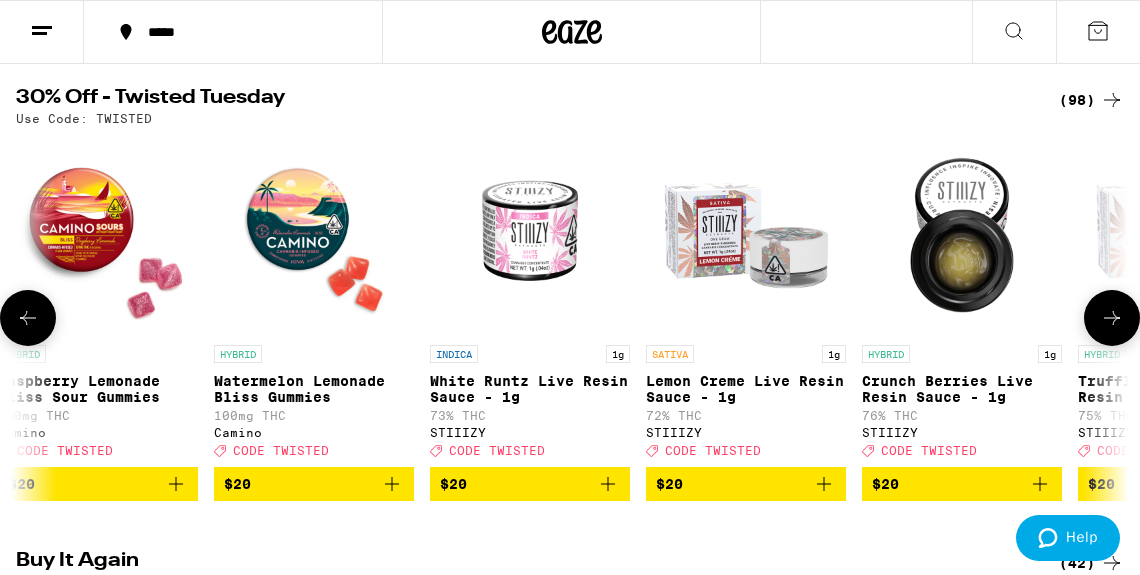 click 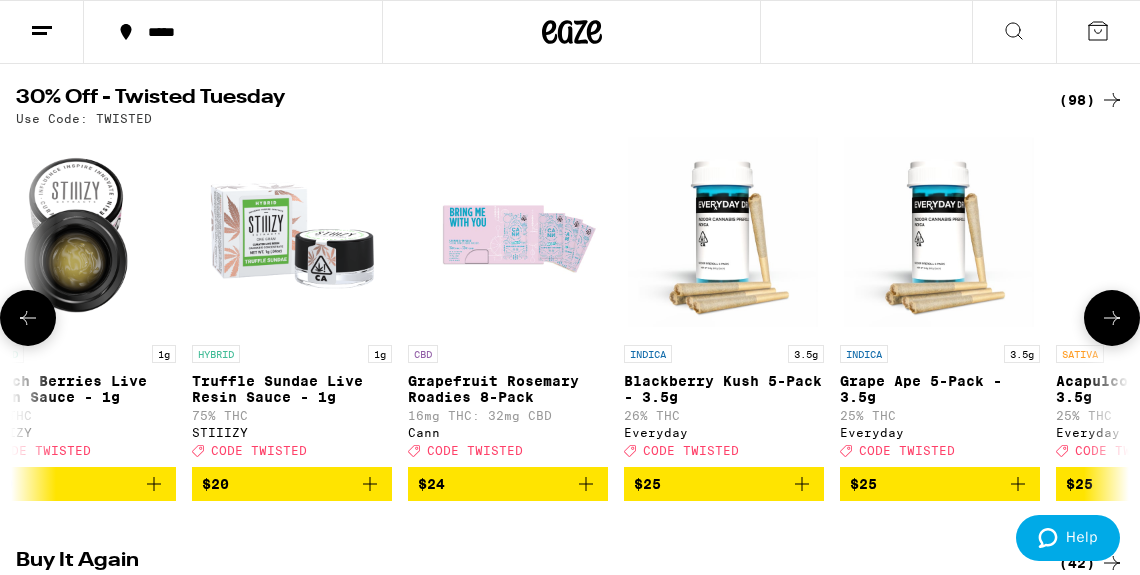scroll, scrollTop: 0, scrollLeft: 8900, axis: horizontal 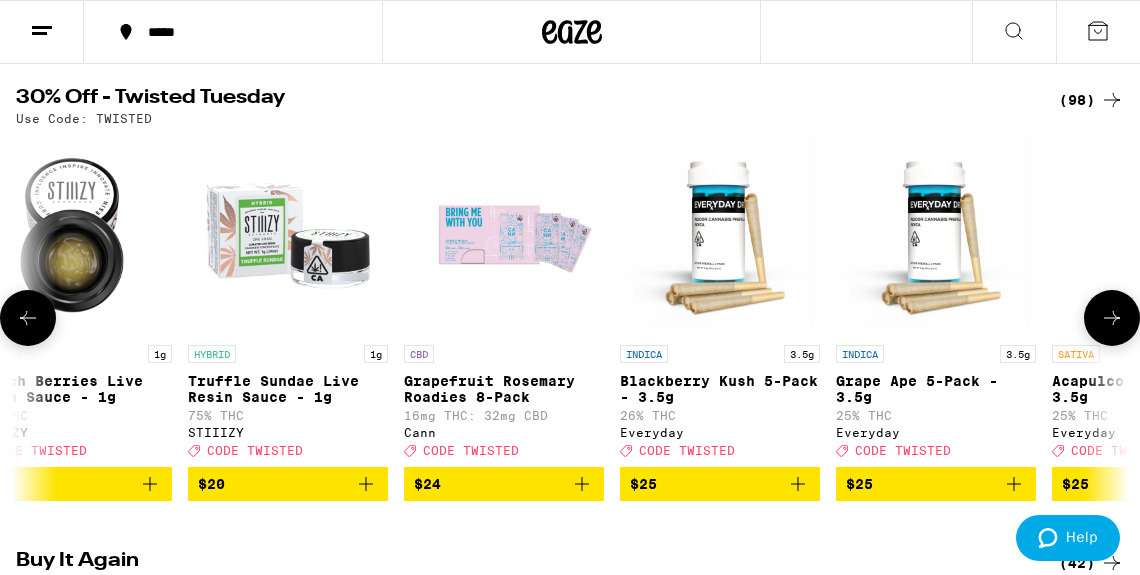 click 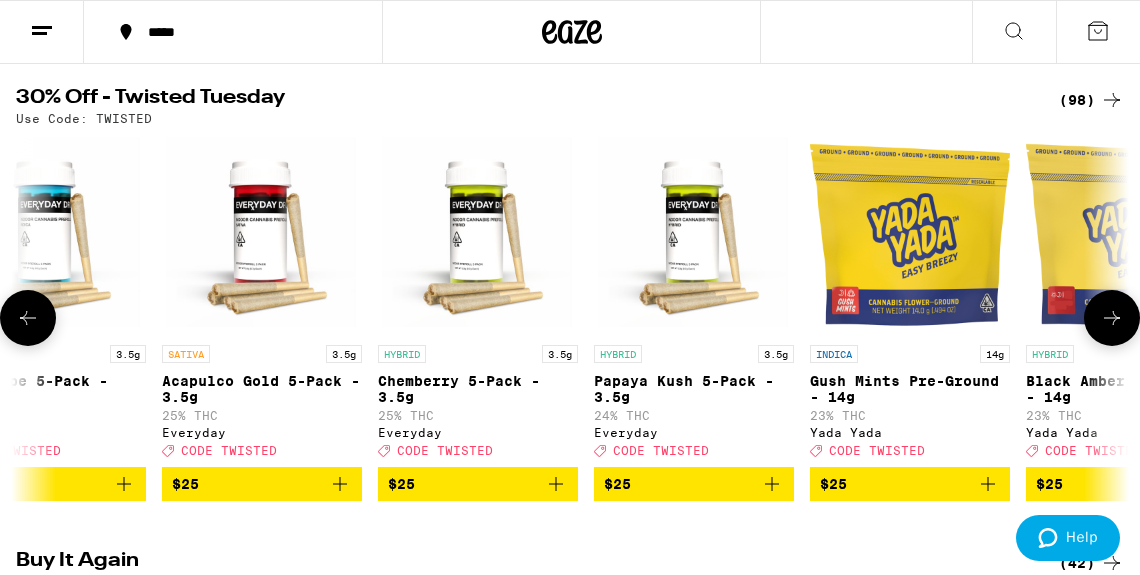 click 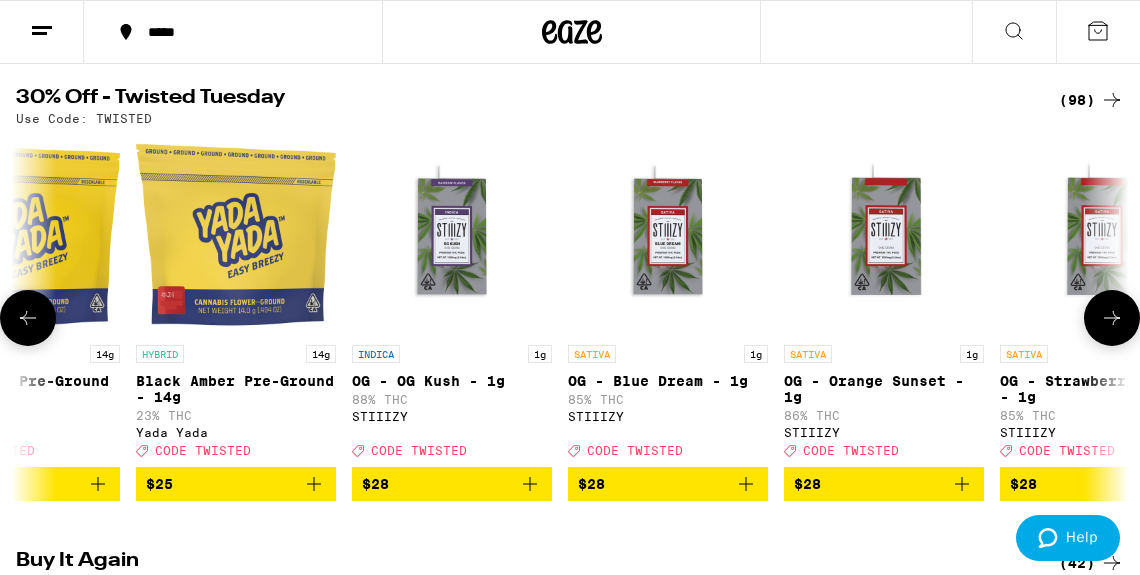 click 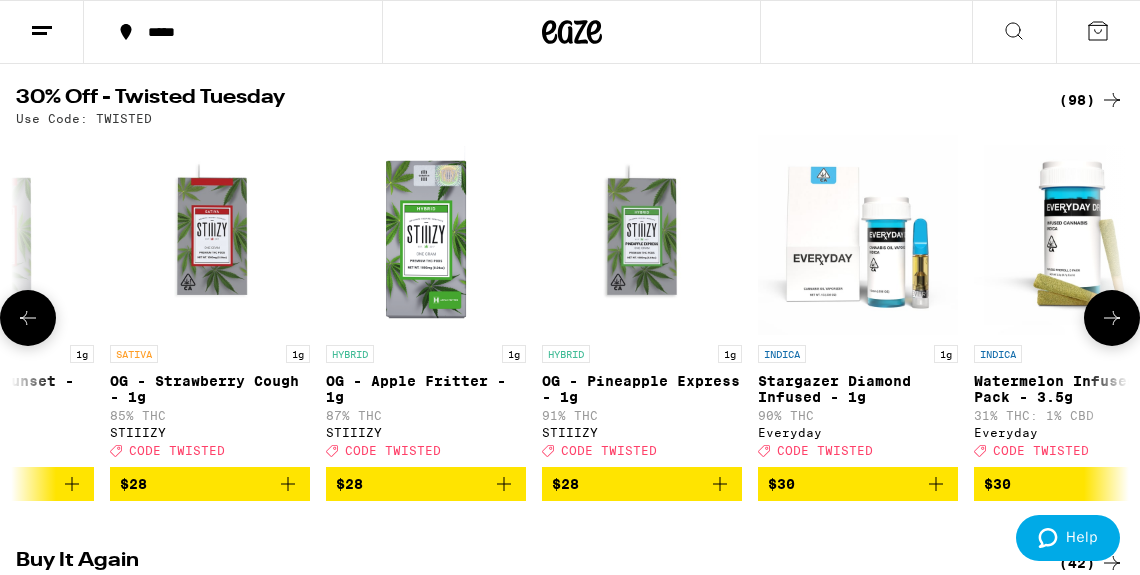 click 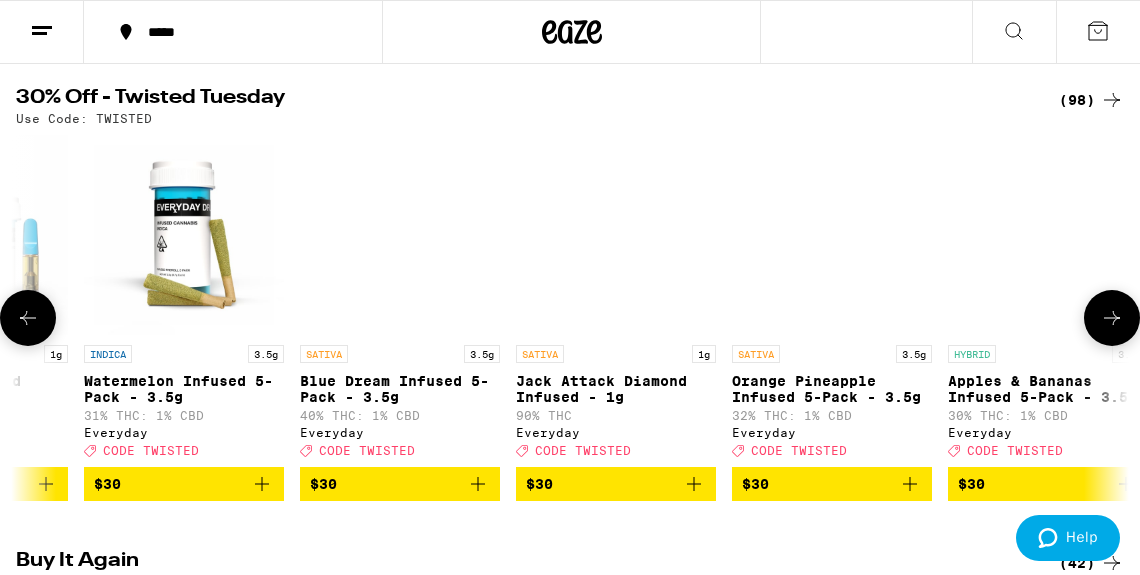 click 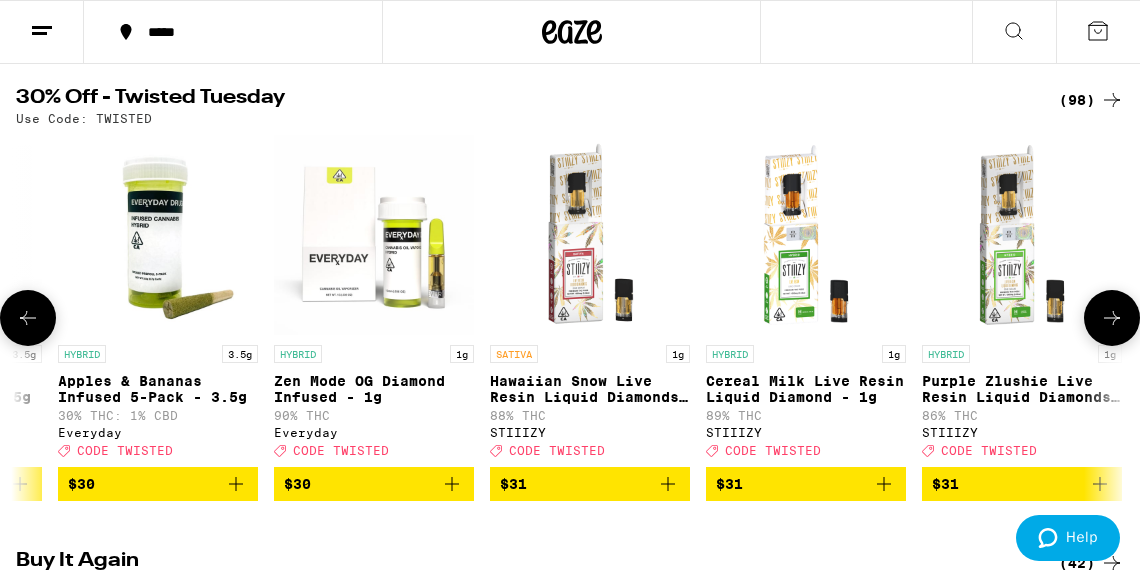 click 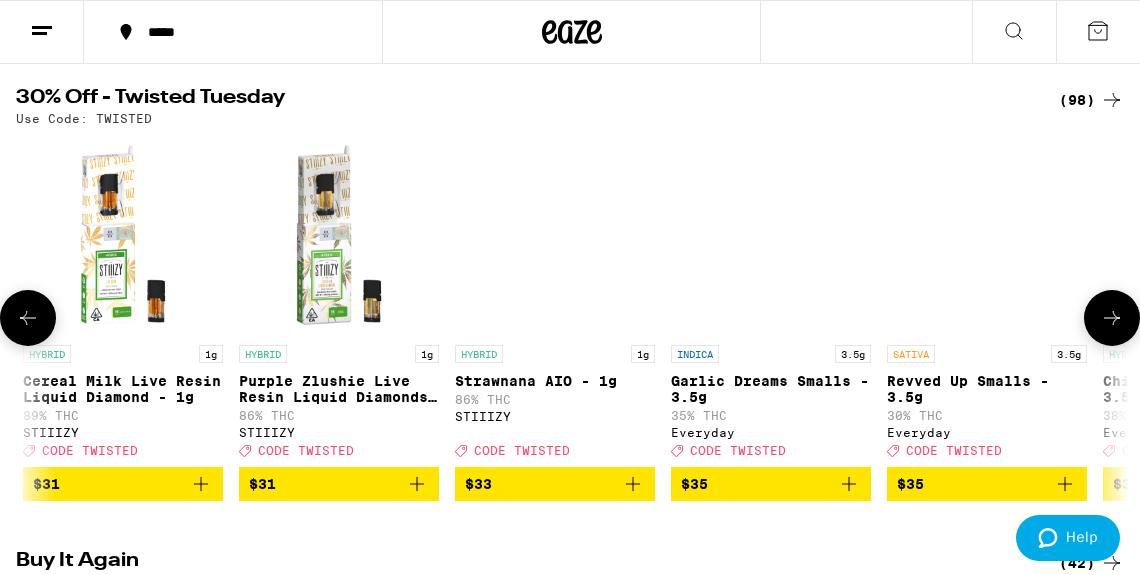 scroll, scrollTop: 0, scrollLeft: 14240, axis: horizontal 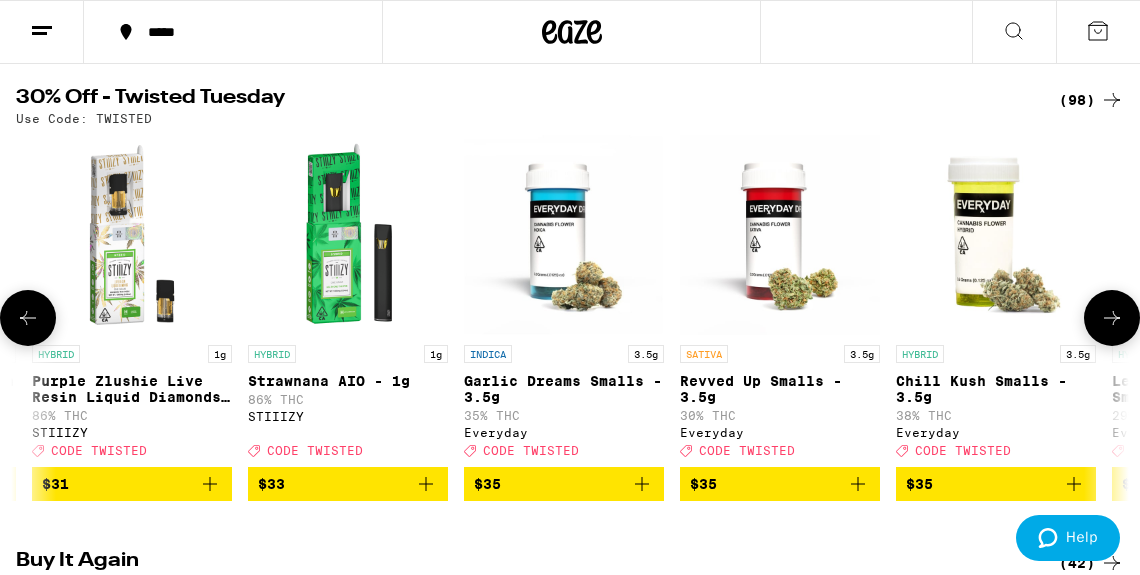 click 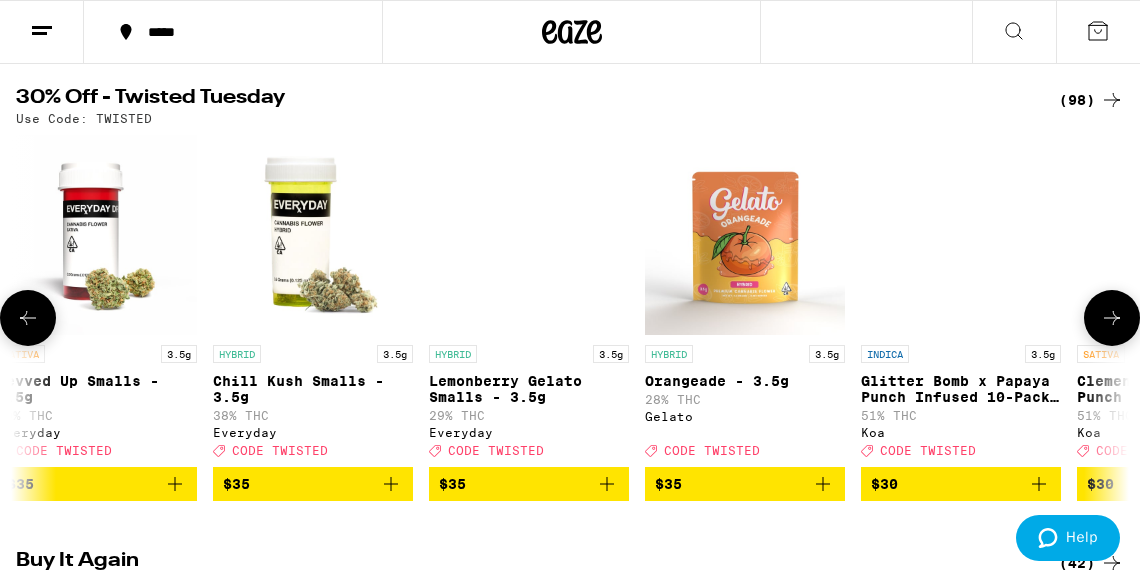 scroll, scrollTop: 0, scrollLeft: 15130, axis: horizontal 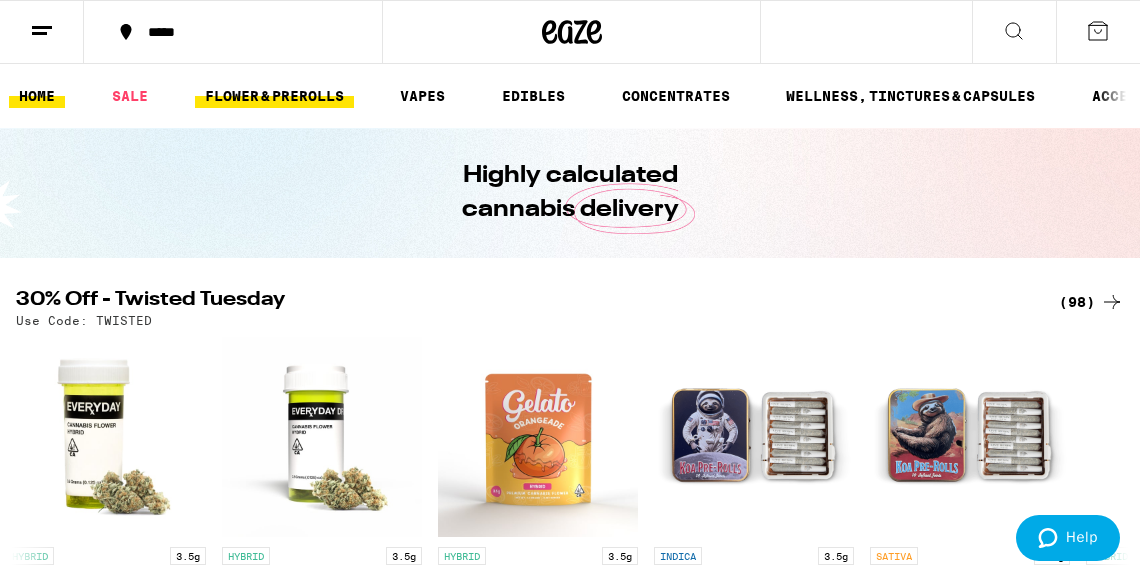 click on "FLOWER & PREROLLS" at bounding box center (274, 96) 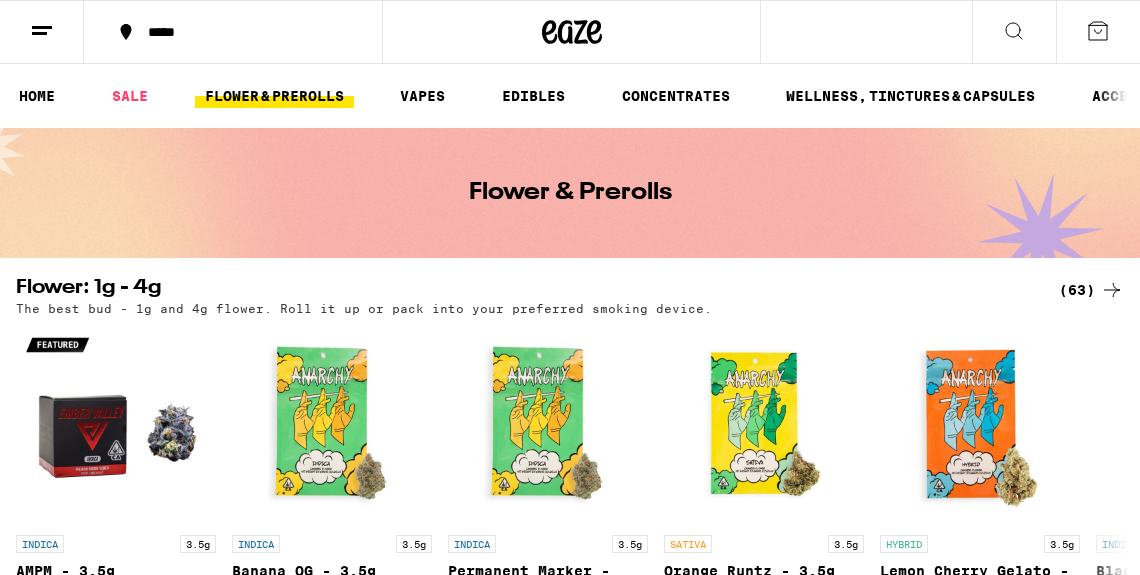scroll, scrollTop: 0, scrollLeft: 0, axis: both 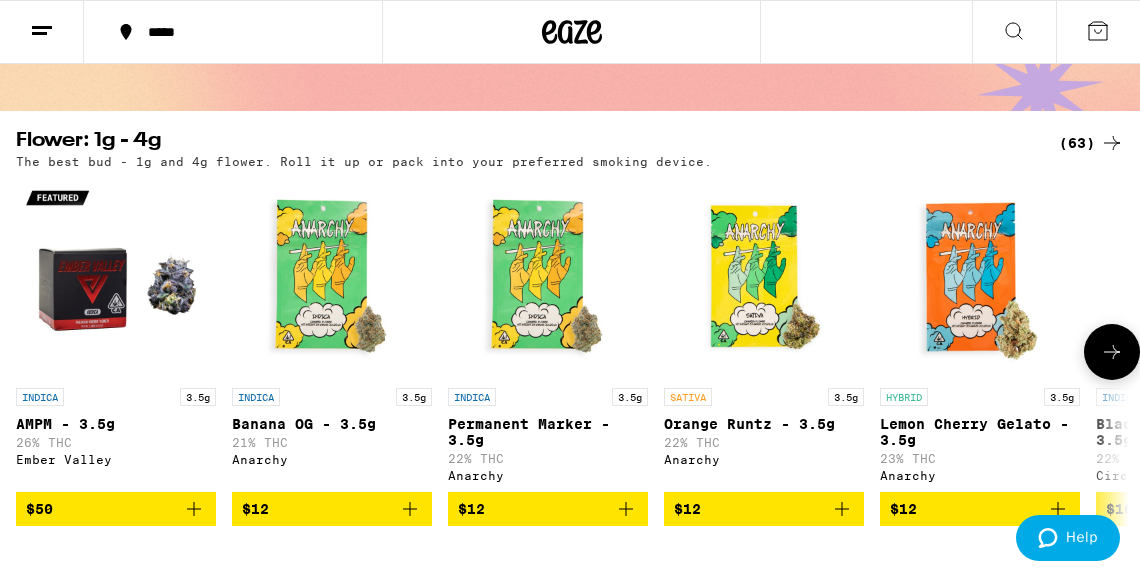 click 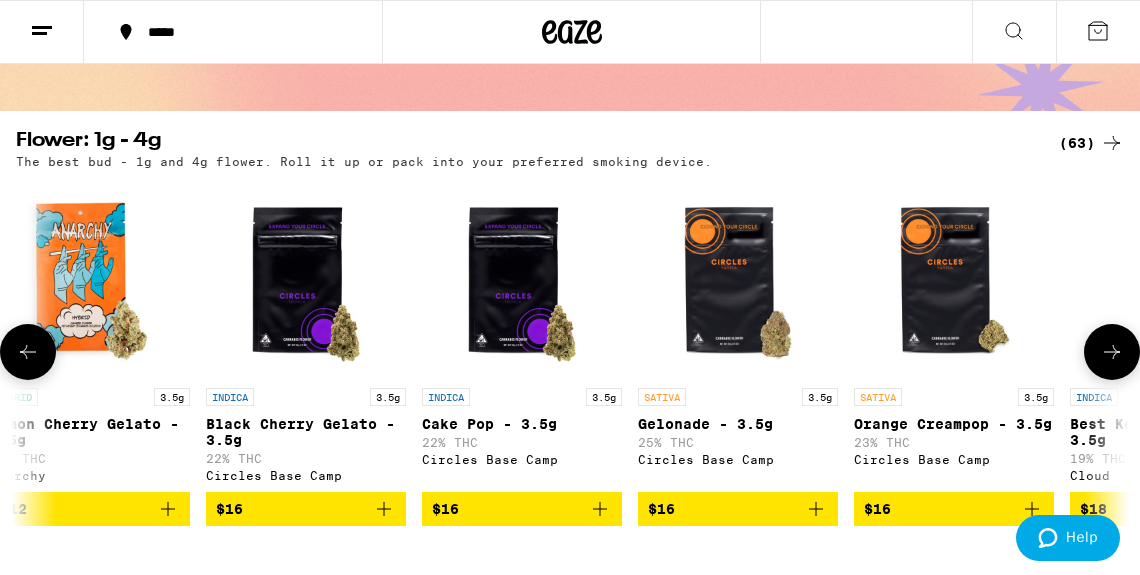 click 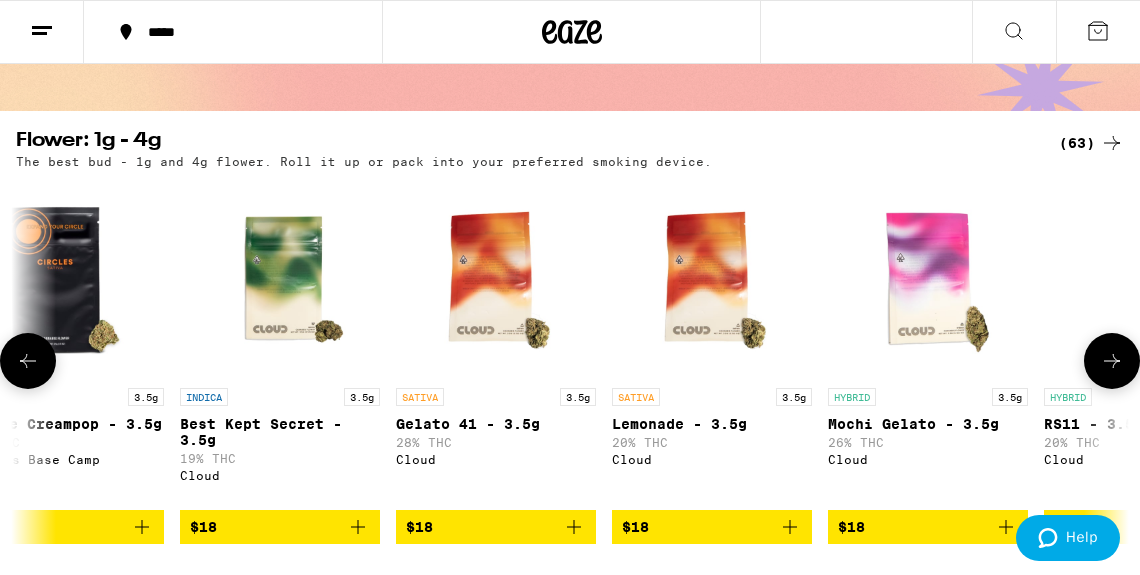 click at bounding box center (1112, 361) 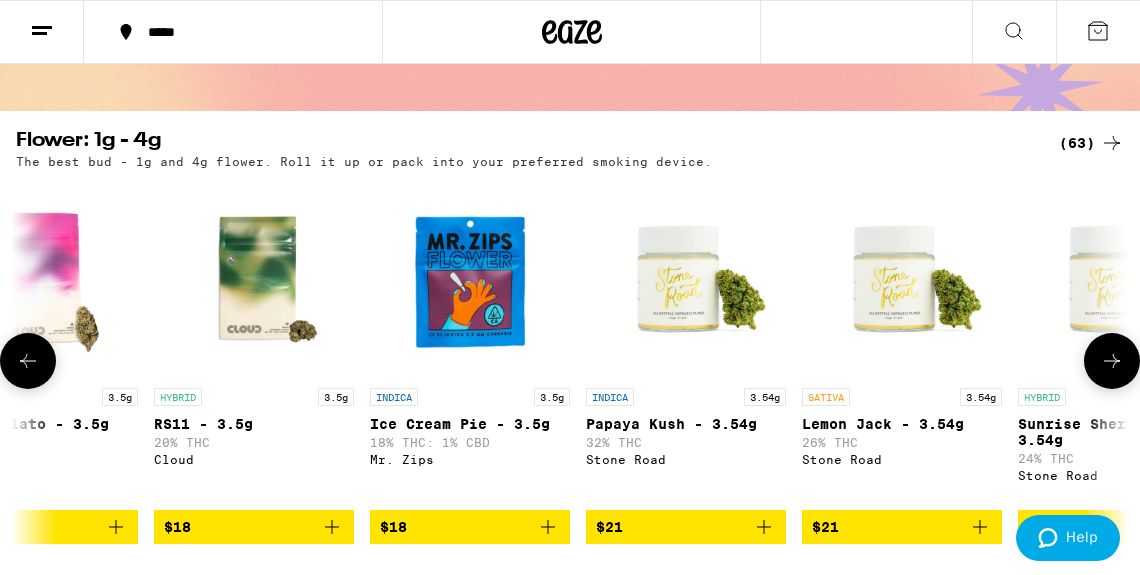 click at bounding box center [1112, 361] 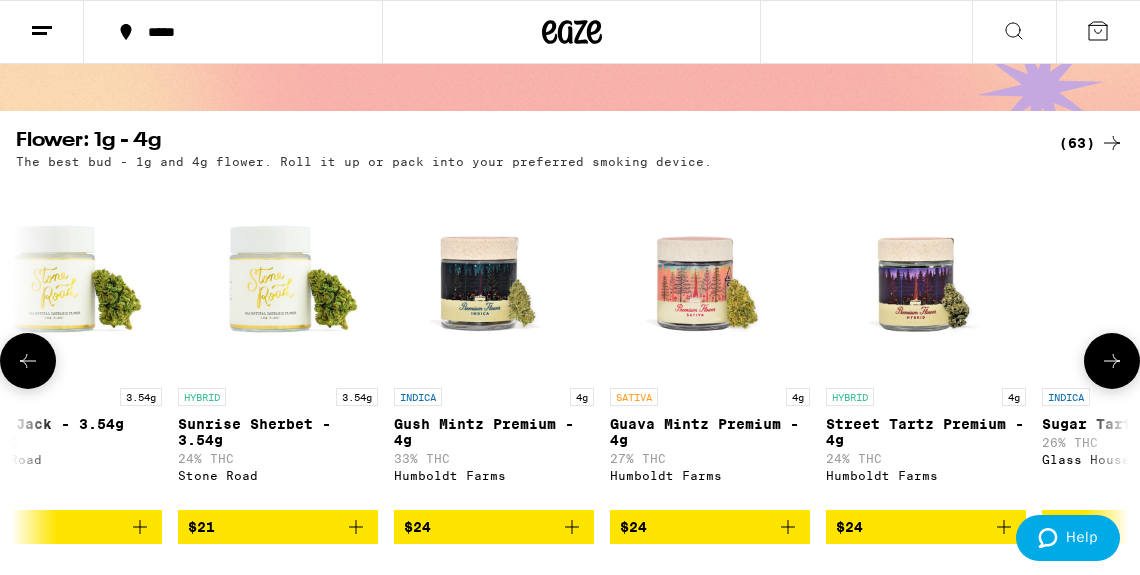 scroll, scrollTop: 0, scrollLeft: 3560, axis: horizontal 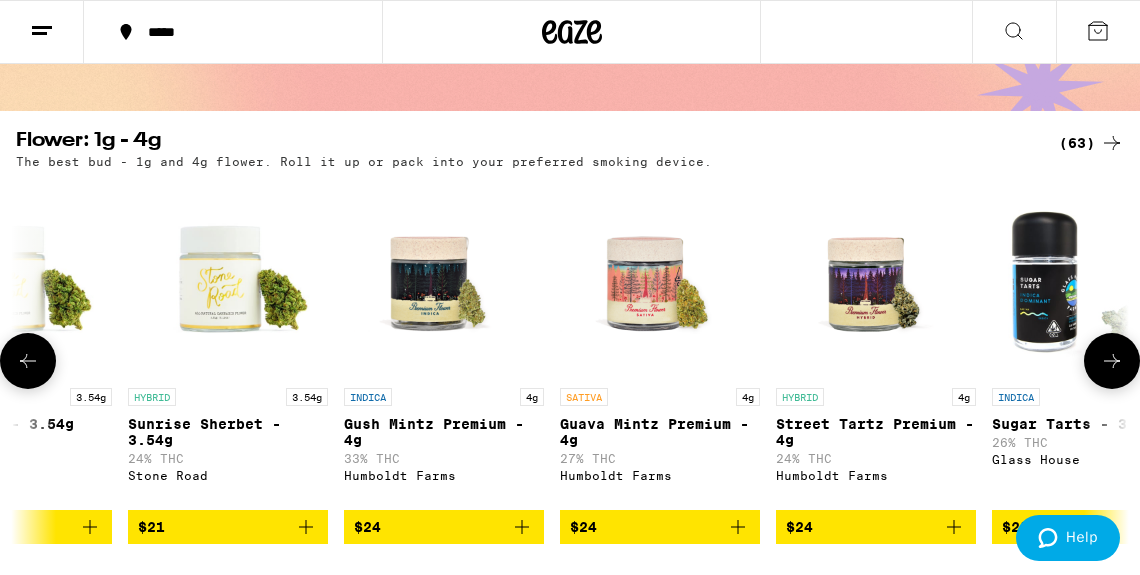 click at bounding box center [1112, 361] 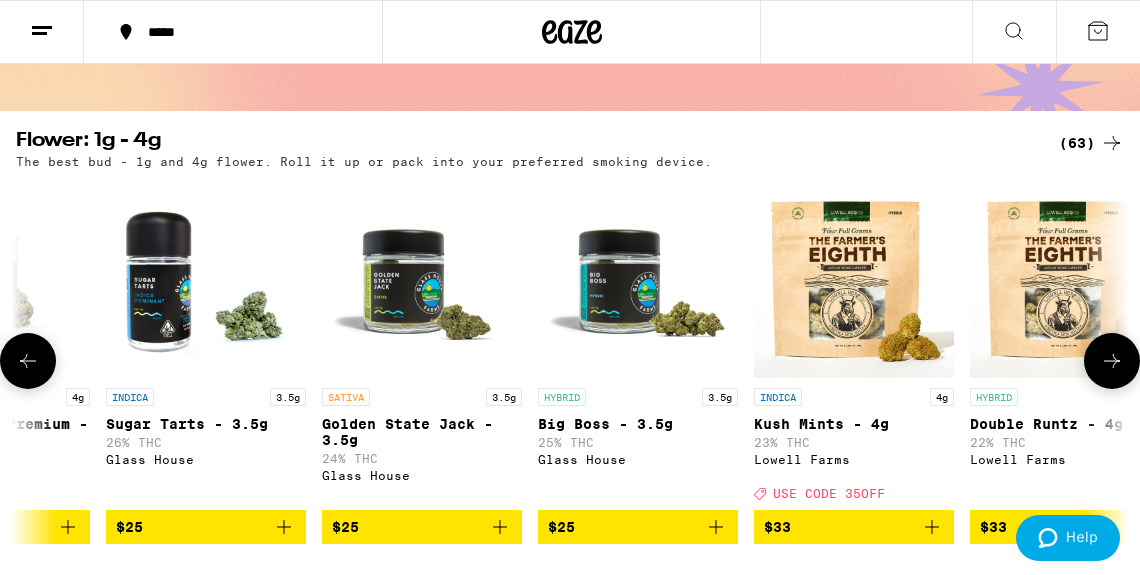 scroll, scrollTop: 0, scrollLeft: 4450, axis: horizontal 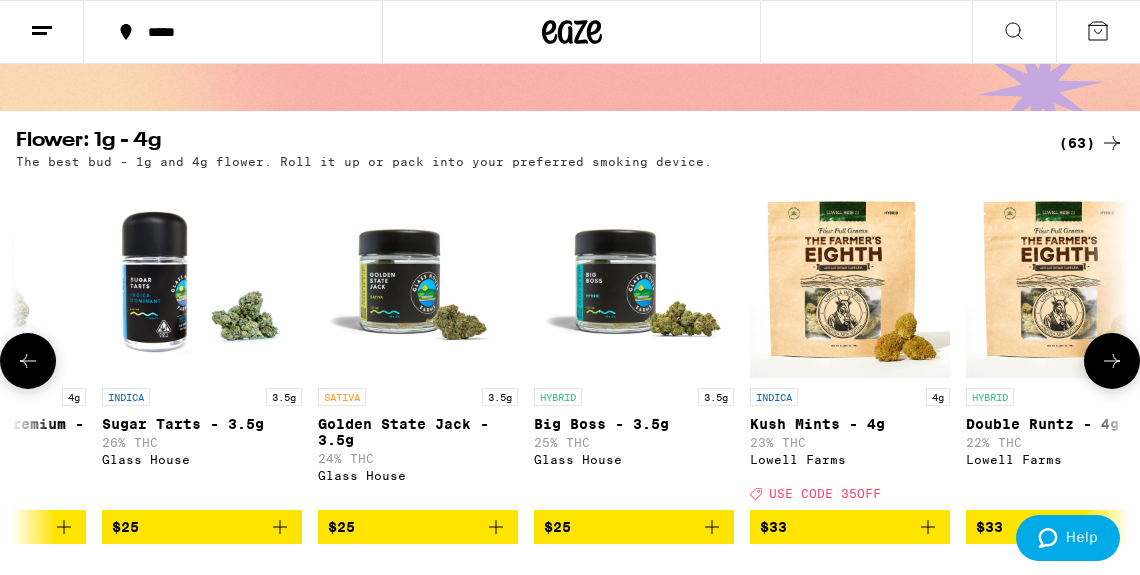 click at bounding box center [1112, 361] 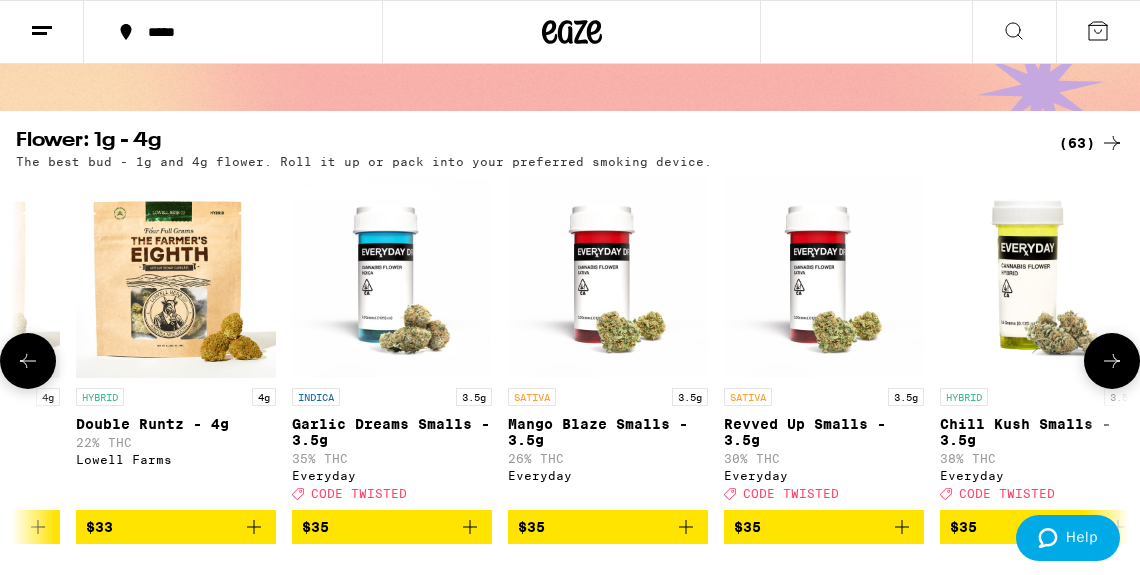 click at bounding box center [1112, 361] 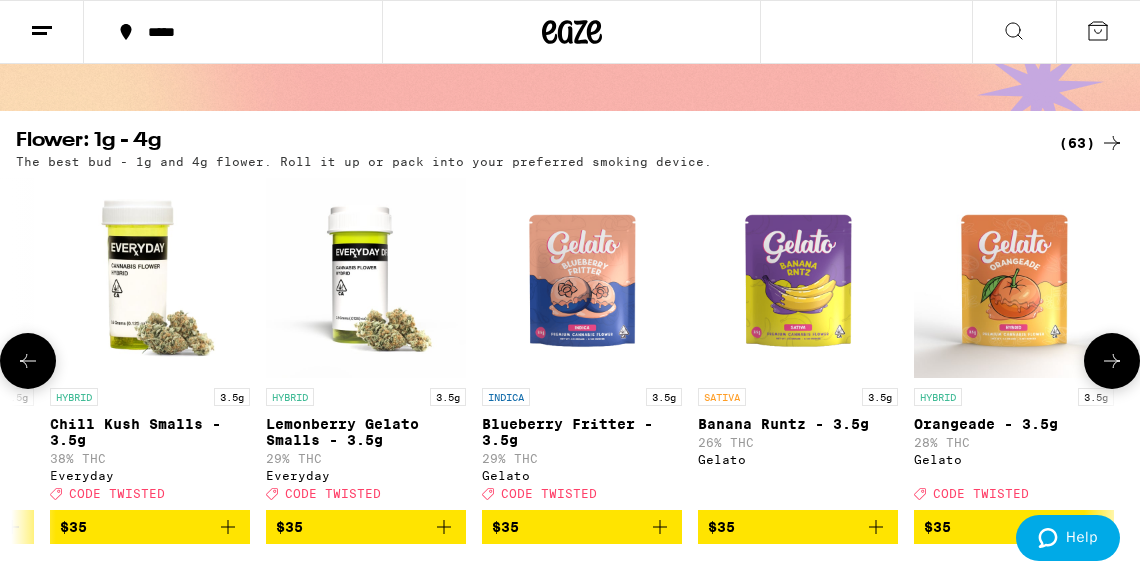 click at bounding box center [1112, 361] 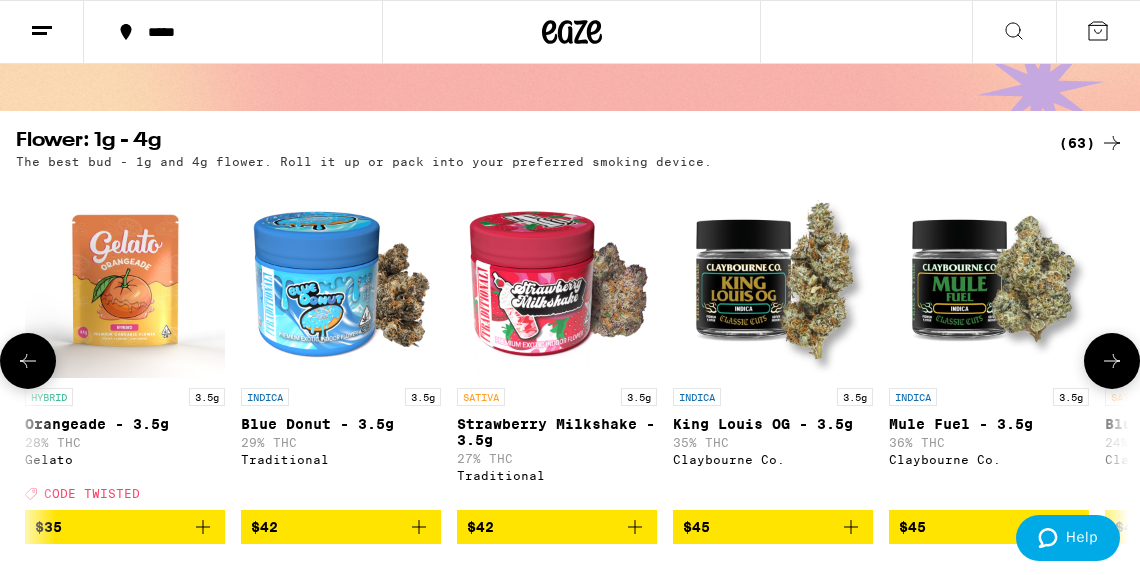 scroll, scrollTop: 0, scrollLeft: 7120, axis: horizontal 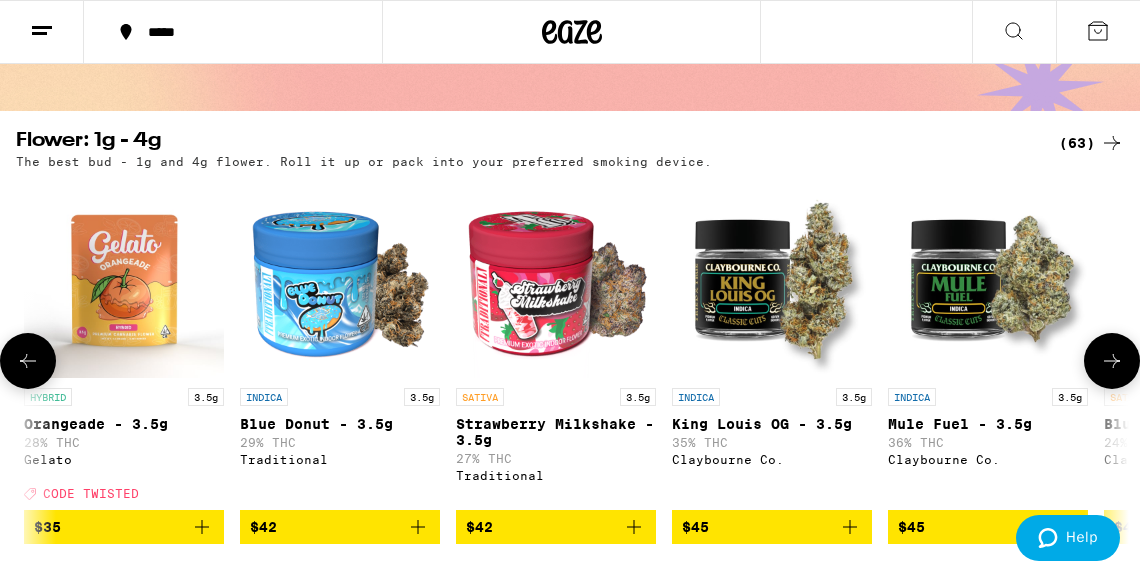 click at bounding box center (1112, 361) 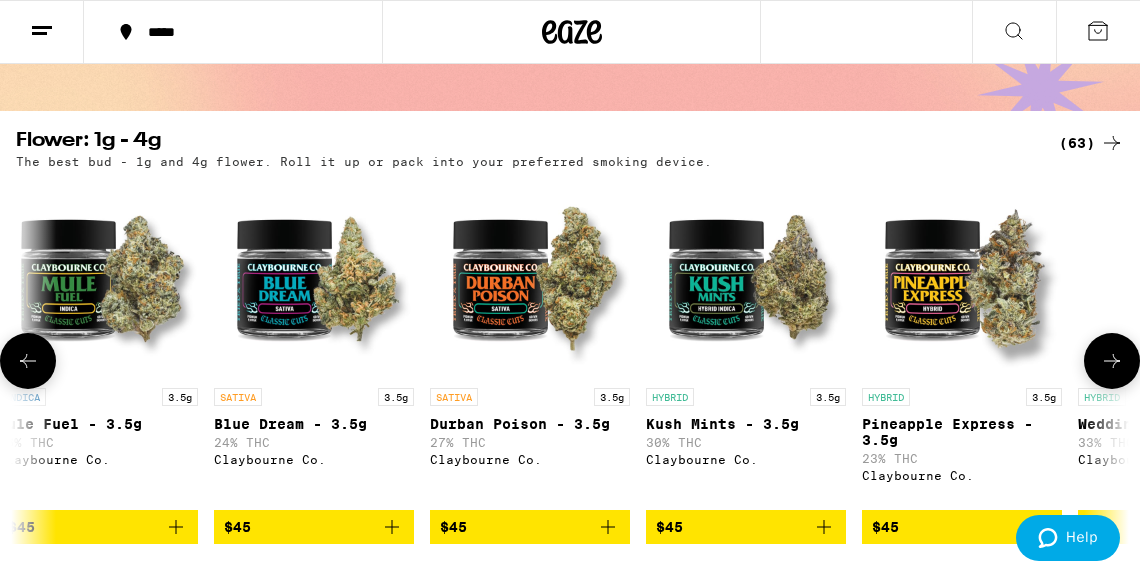 click at bounding box center (1112, 361) 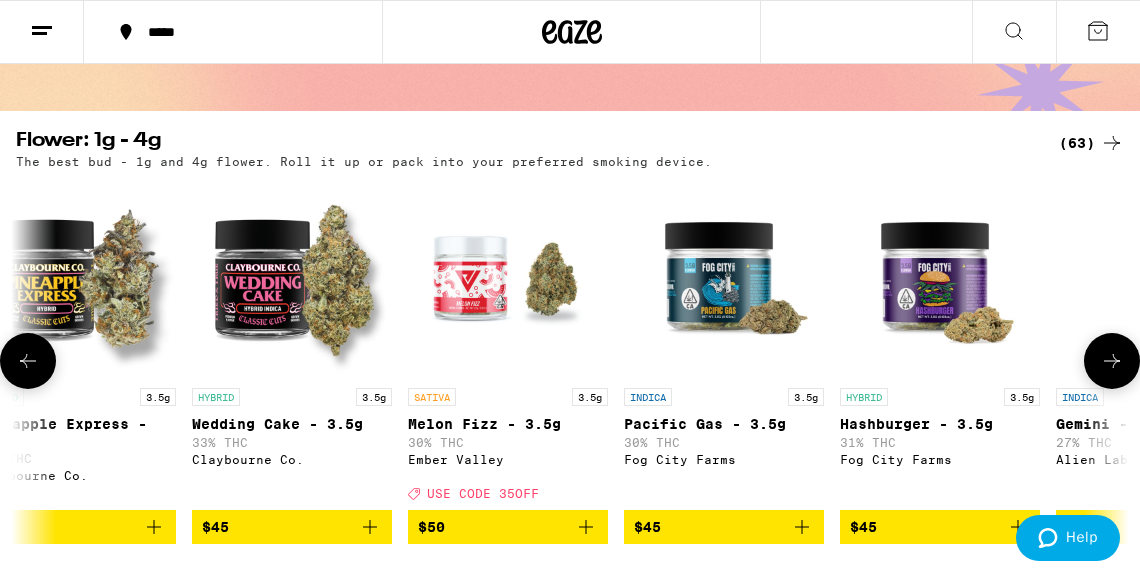 click at bounding box center (1112, 361) 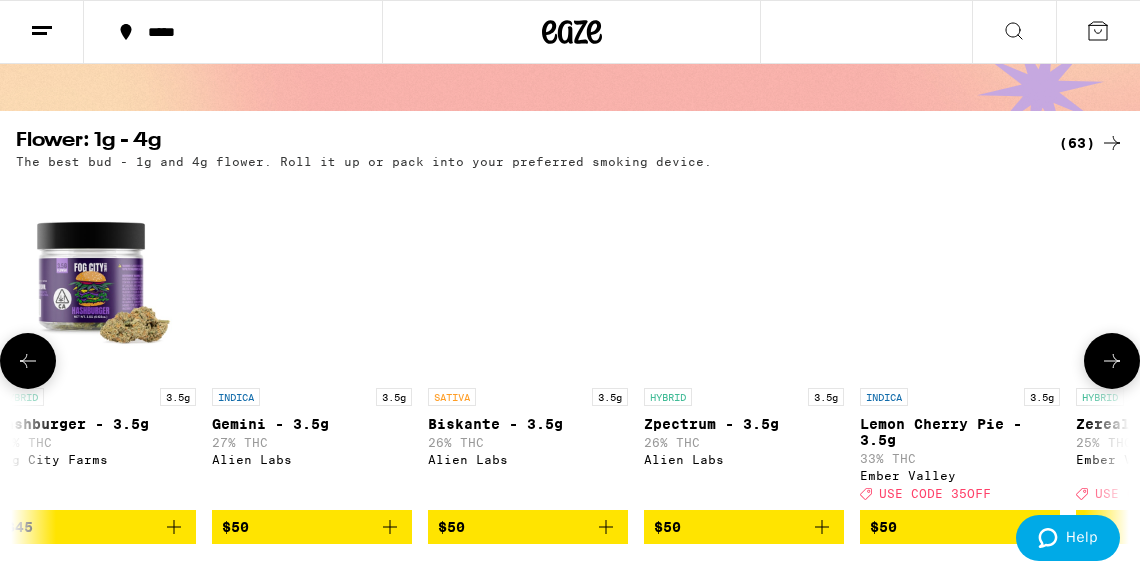 scroll, scrollTop: 0, scrollLeft: 9790, axis: horizontal 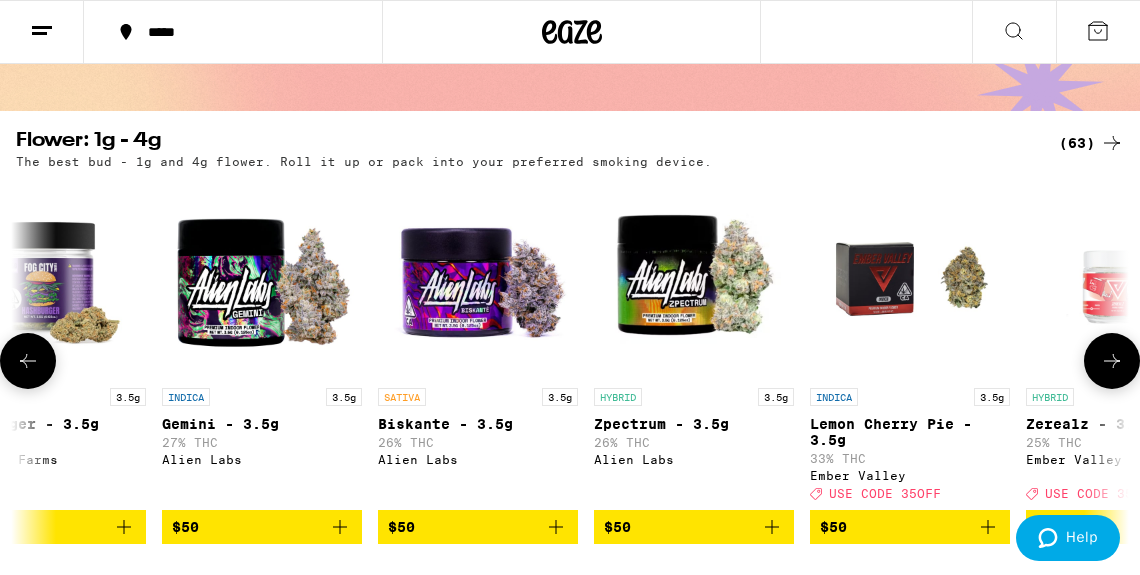 click 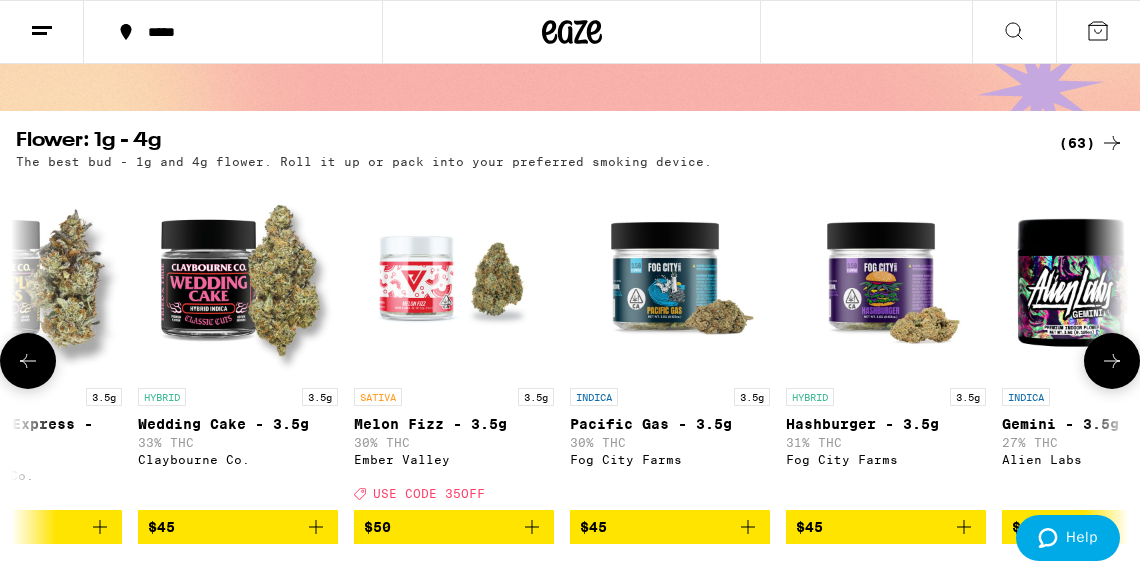 scroll, scrollTop: 0, scrollLeft: 8900, axis: horizontal 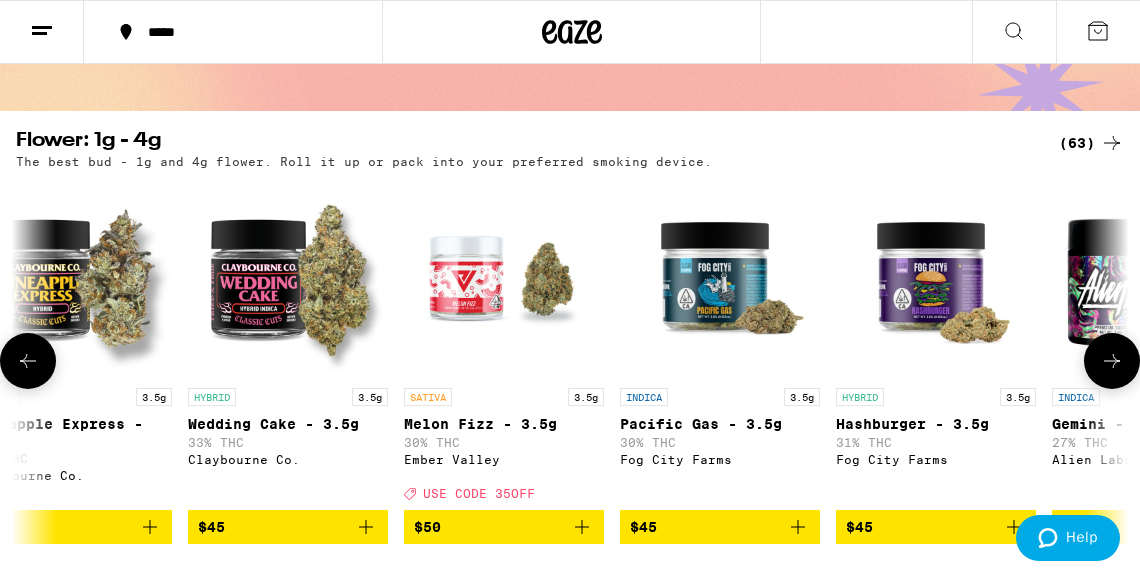 click 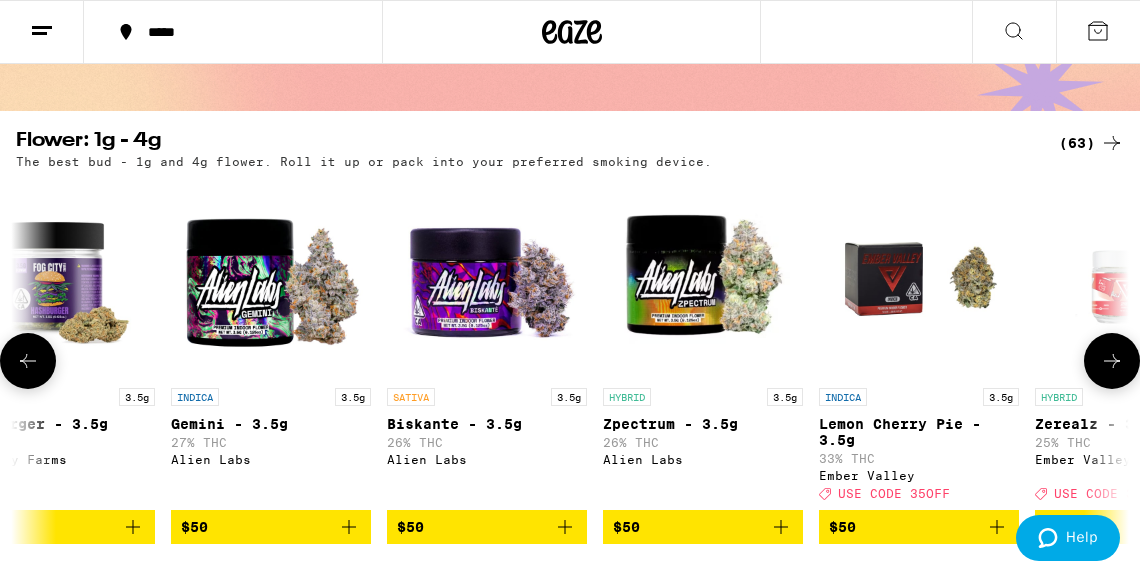 scroll, scrollTop: 0, scrollLeft: 9790, axis: horizontal 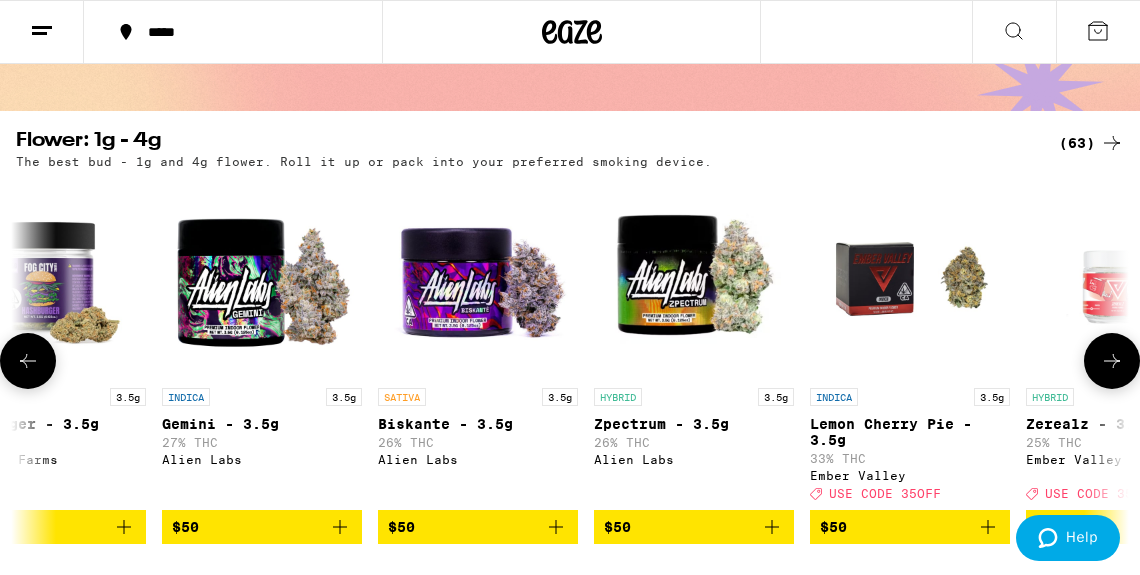 click 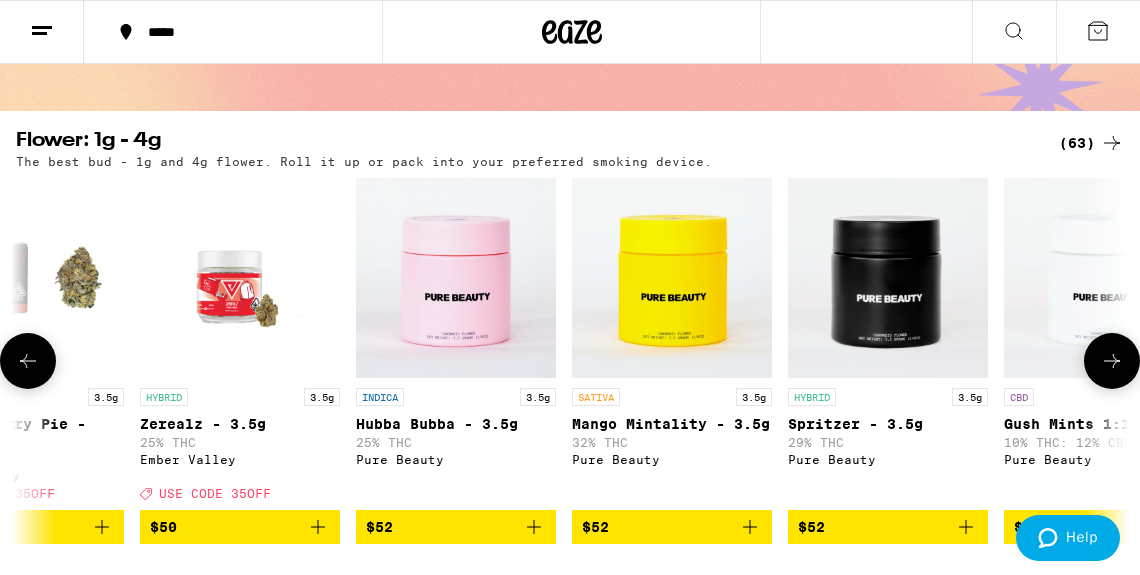 scroll, scrollTop: 0, scrollLeft: 10680, axis: horizontal 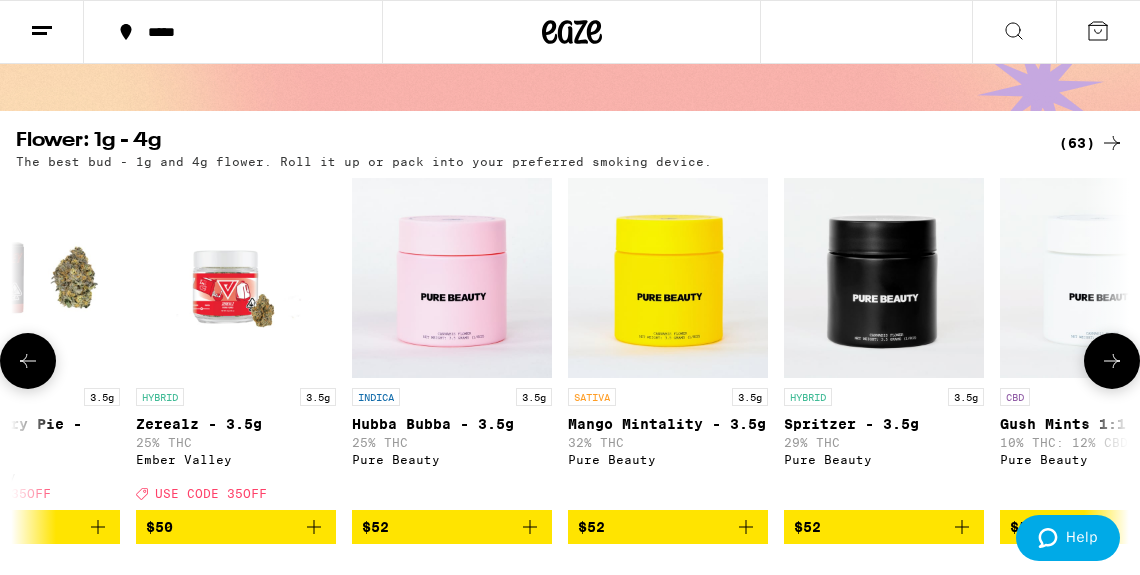 click 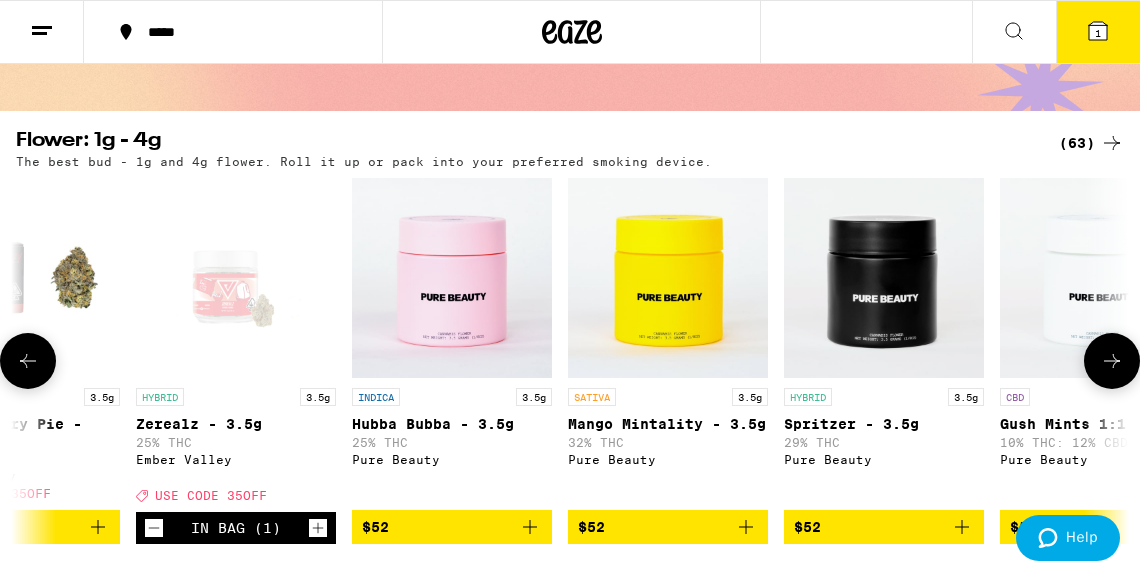 click 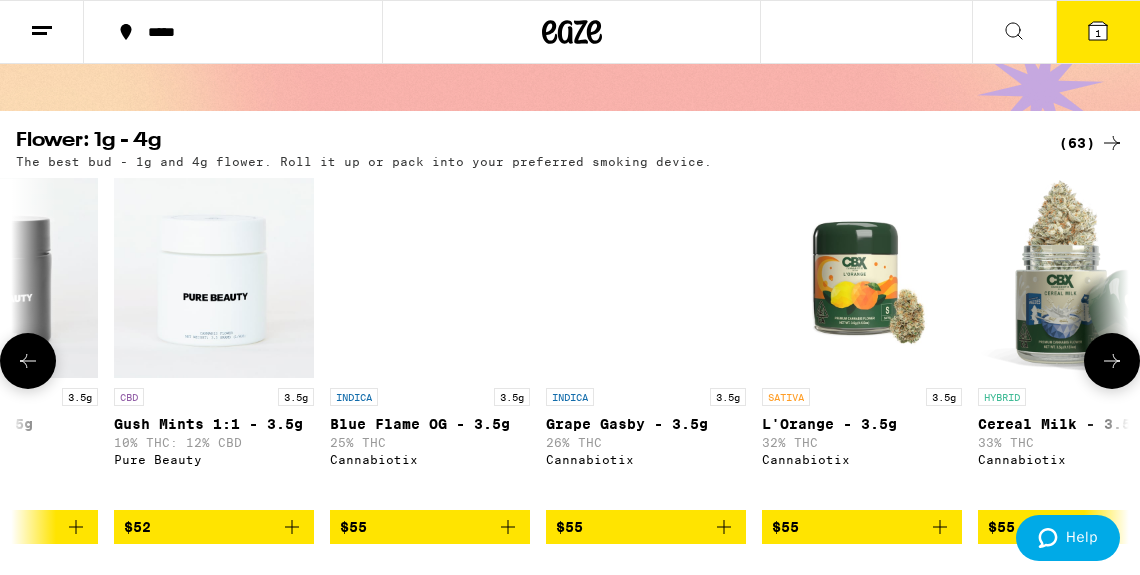 scroll, scrollTop: 0, scrollLeft: 11570, axis: horizontal 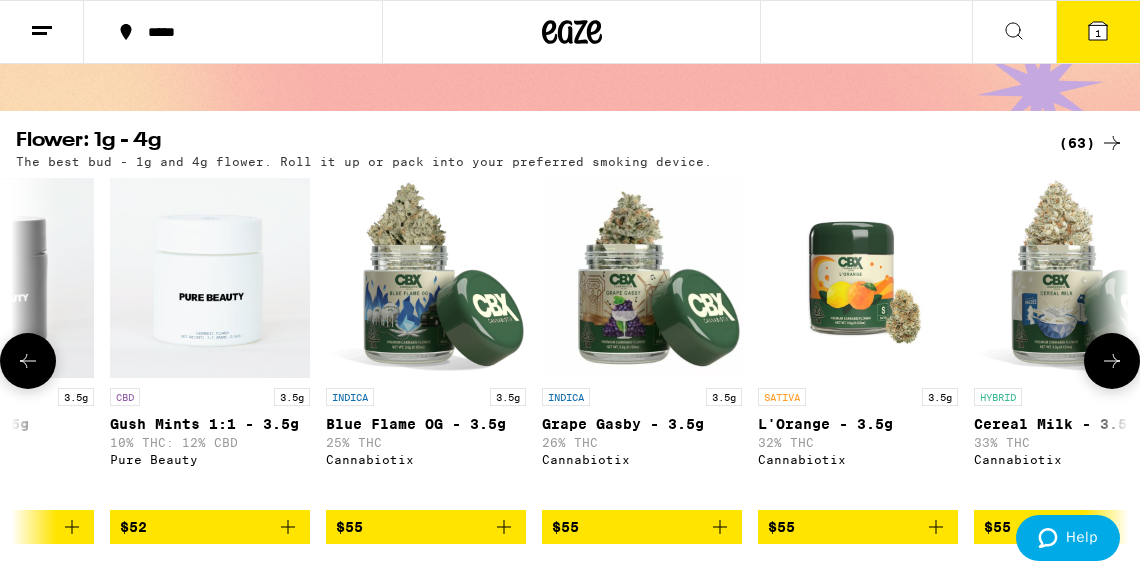 click 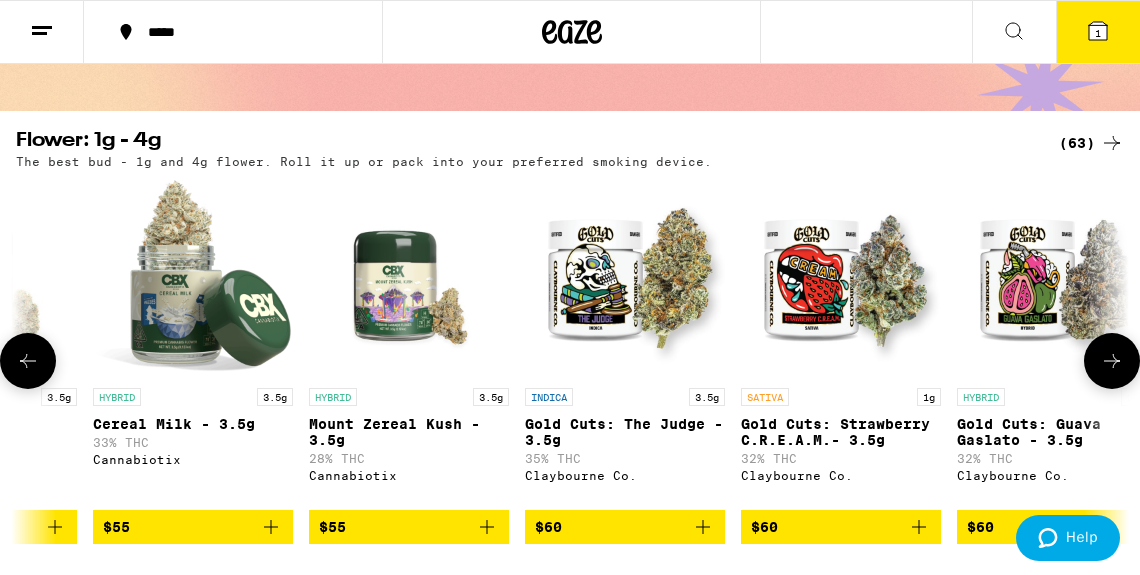 scroll, scrollTop: 0, scrollLeft: 12460, axis: horizontal 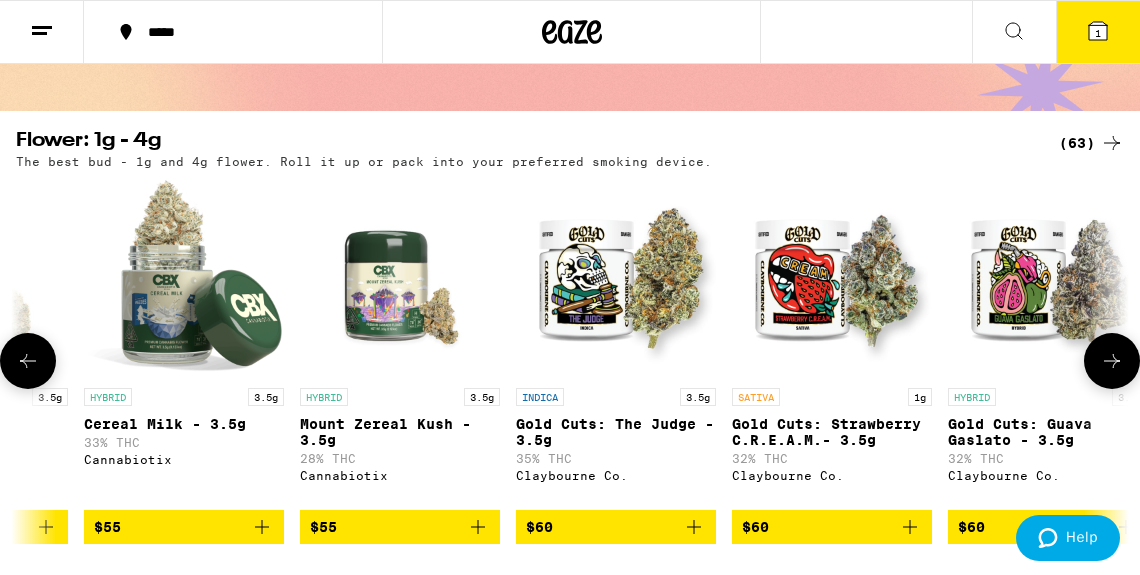 click 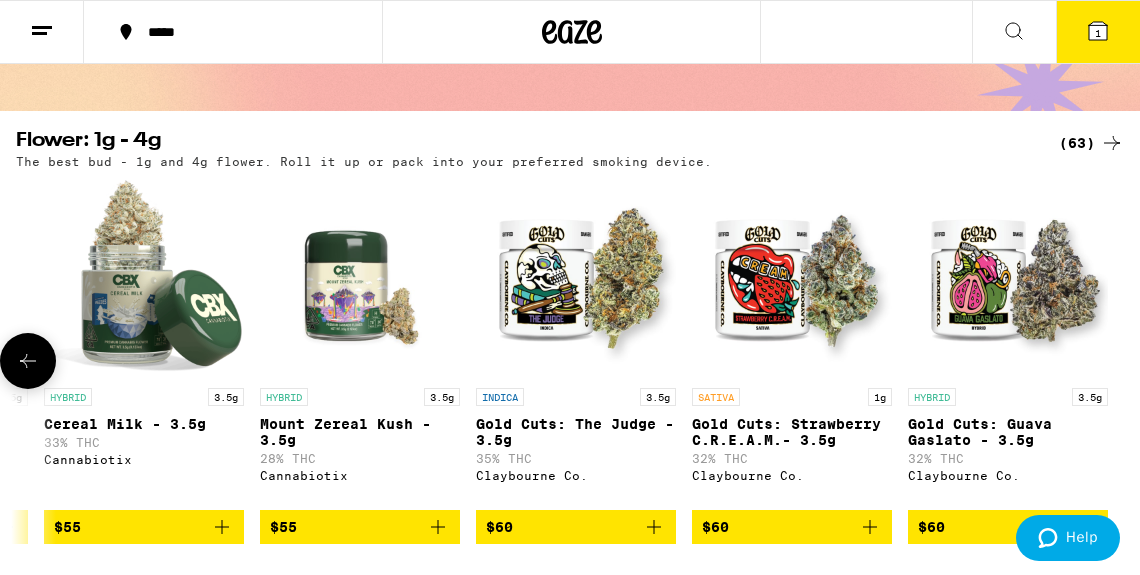 click 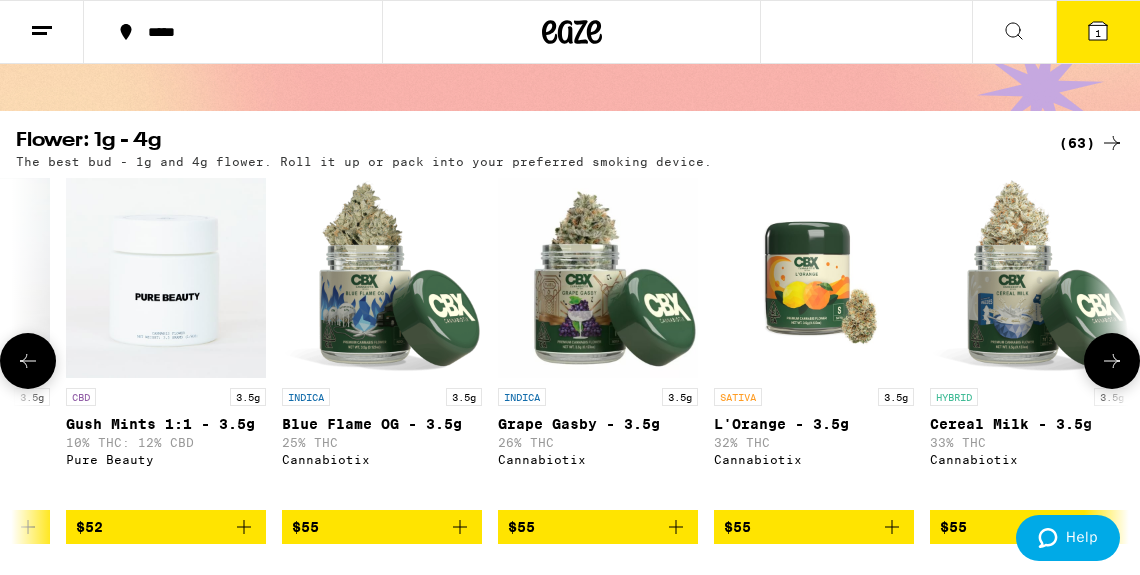 scroll, scrollTop: 0, scrollLeft: 11610, axis: horizontal 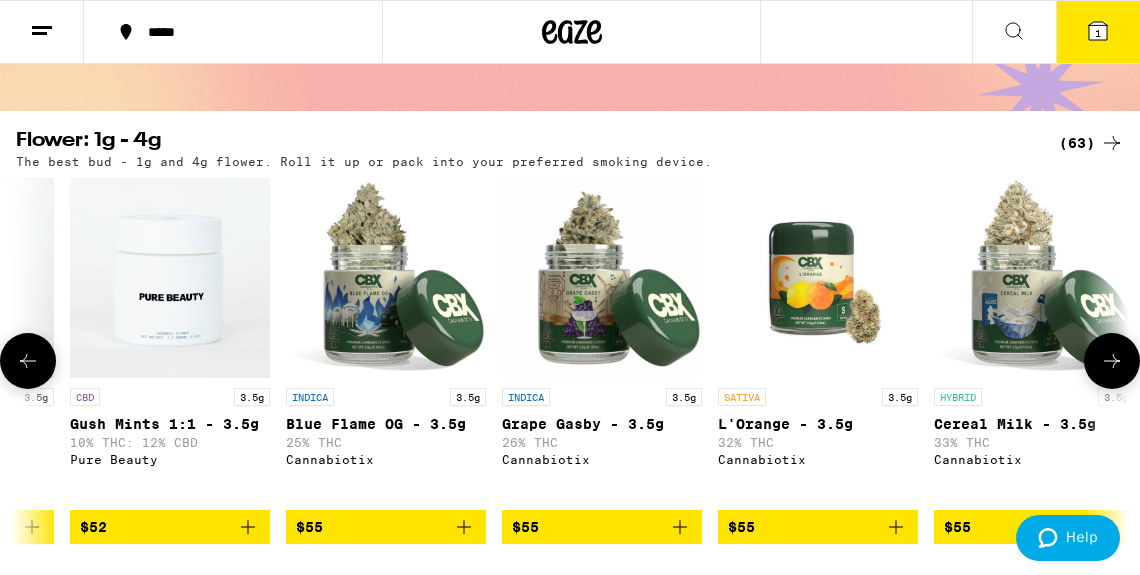click 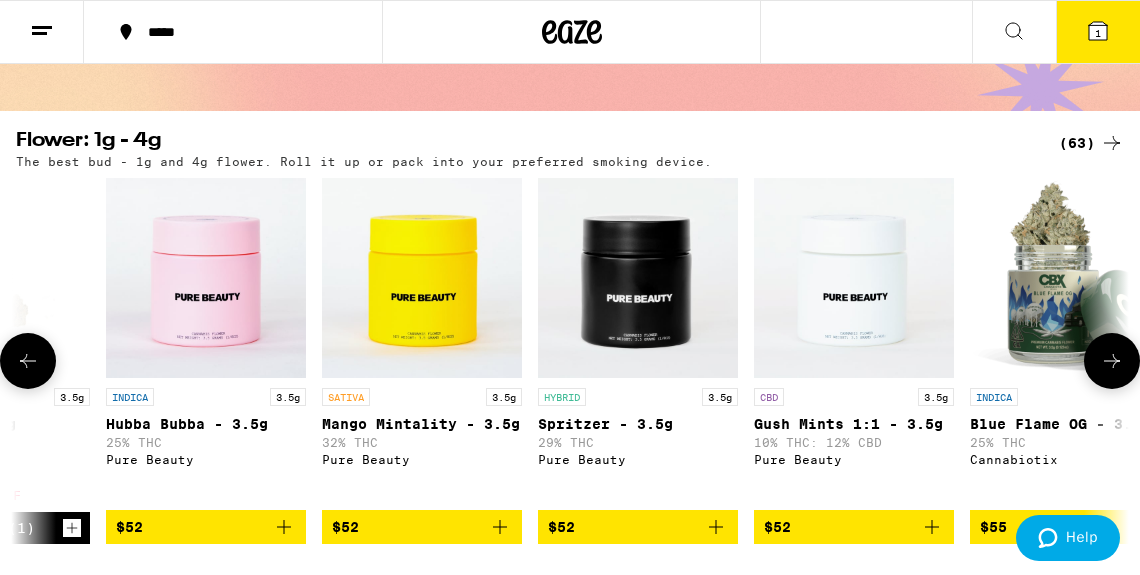 scroll, scrollTop: 0, scrollLeft: 10720, axis: horizontal 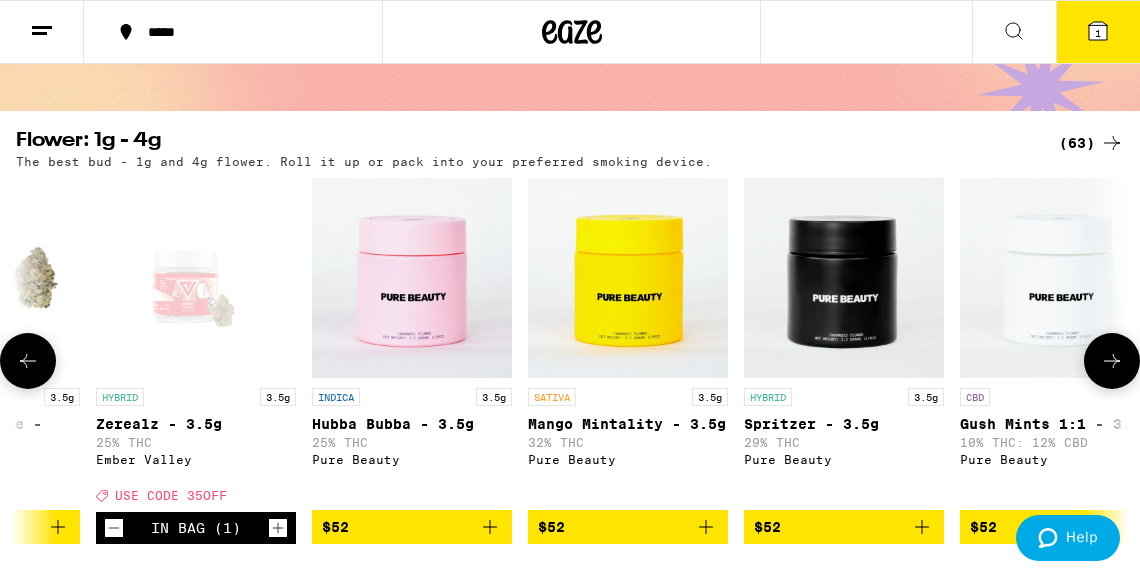 click 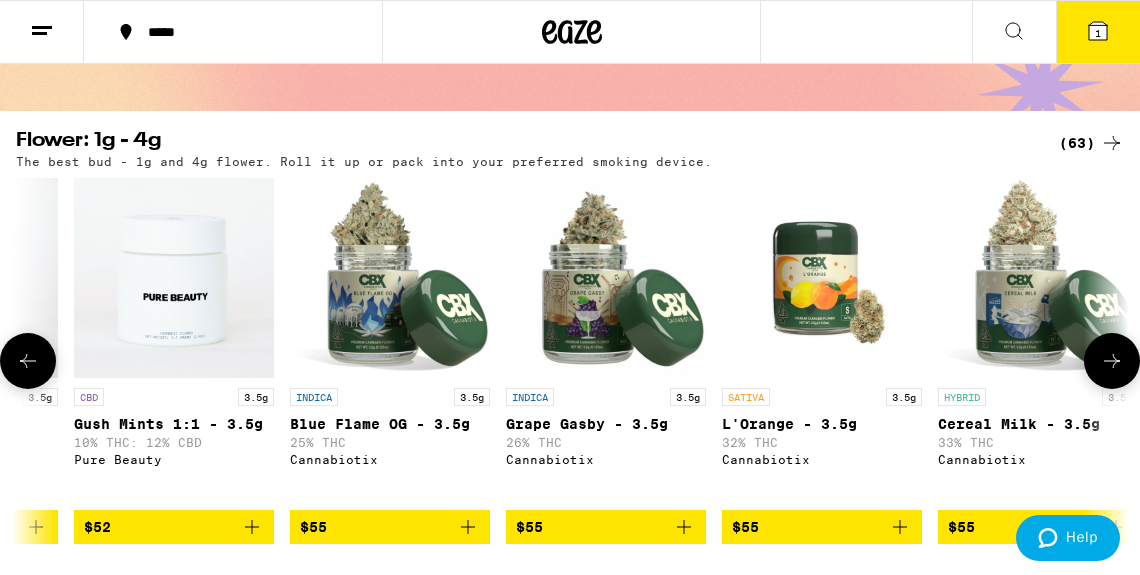 scroll, scrollTop: 0, scrollLeft: 11610, axis: horizontal 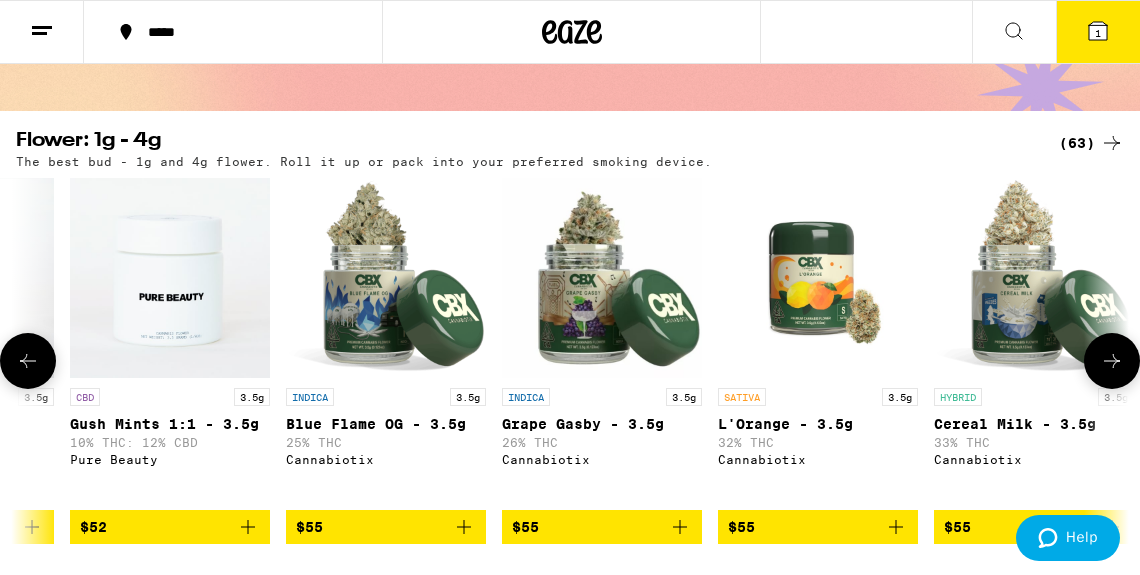 click 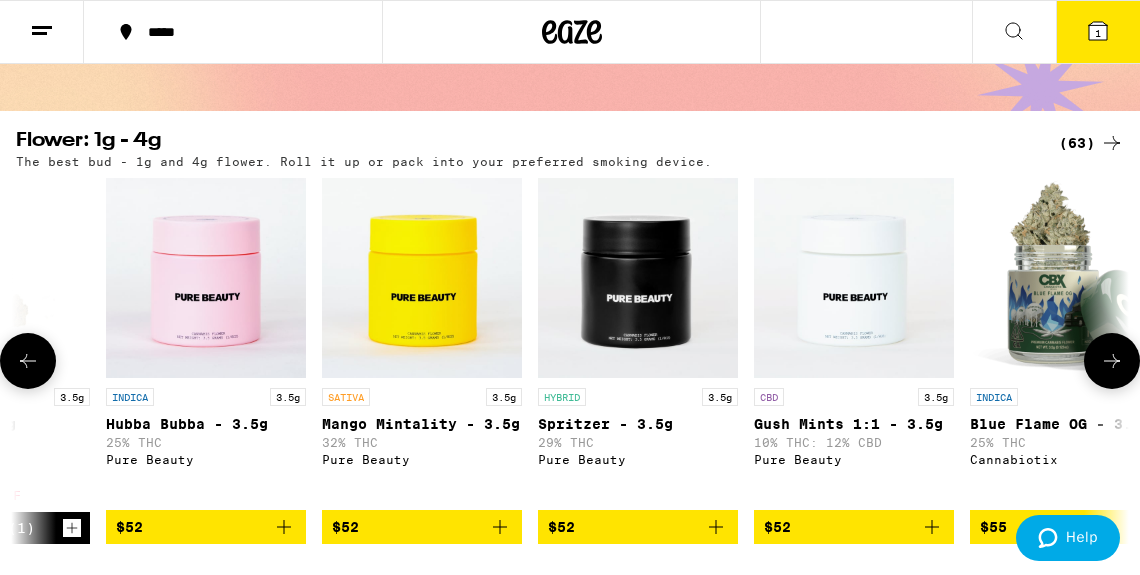 scroll, scrollTop: 0, scrollLeft: 10720, axis: horizontal 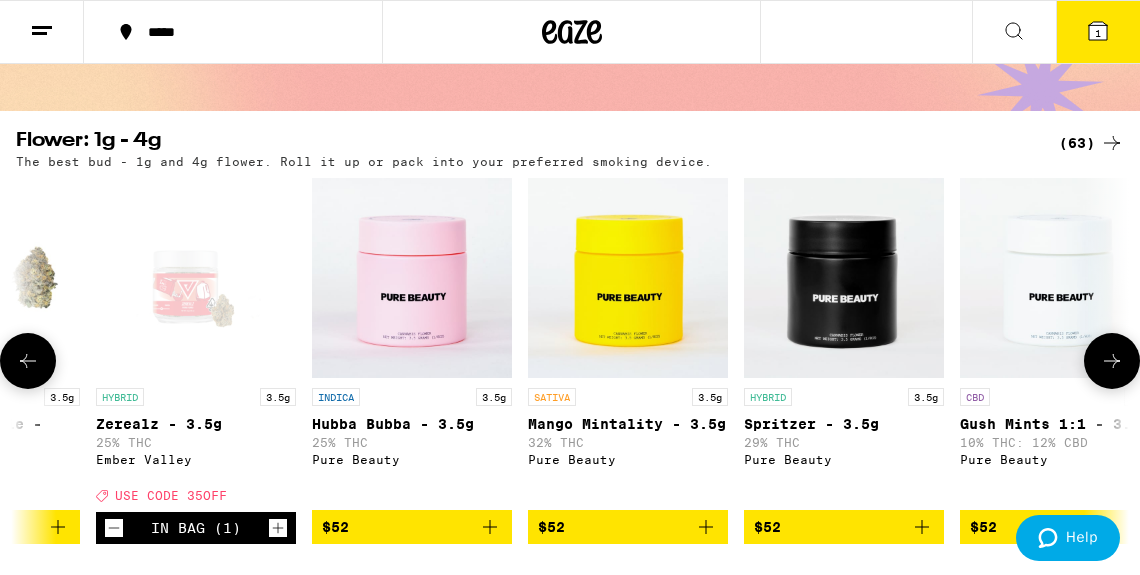 click 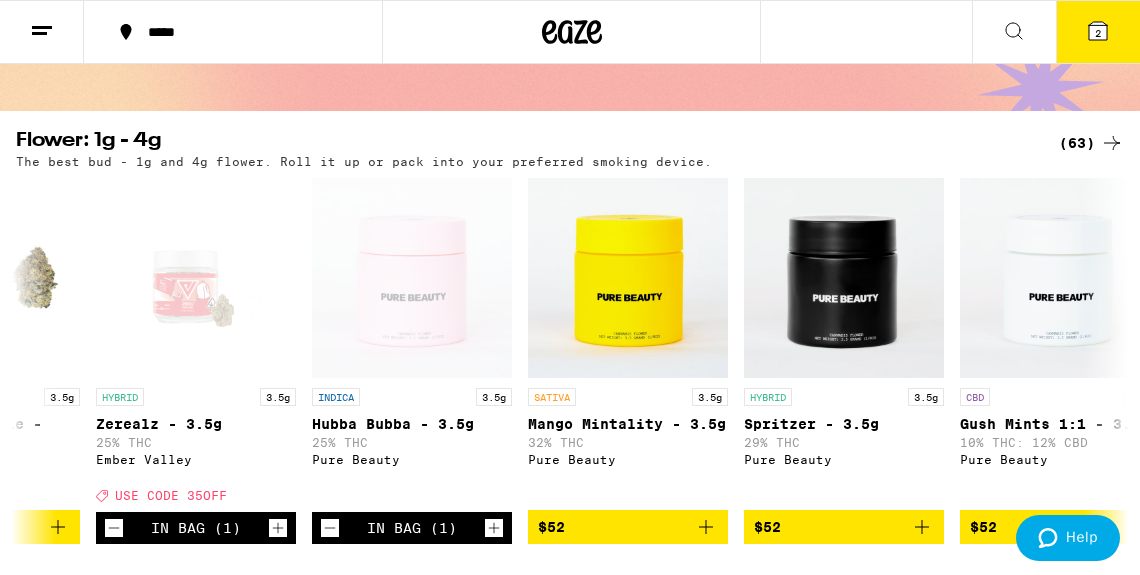 click 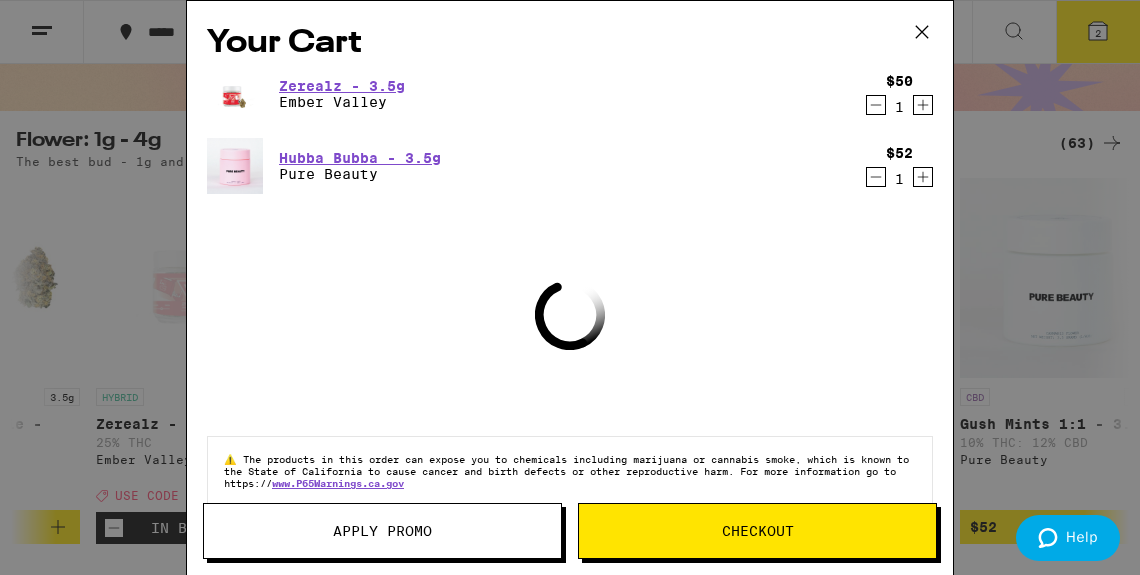 click on "Apply Promo" at bounding box center (382, 531) 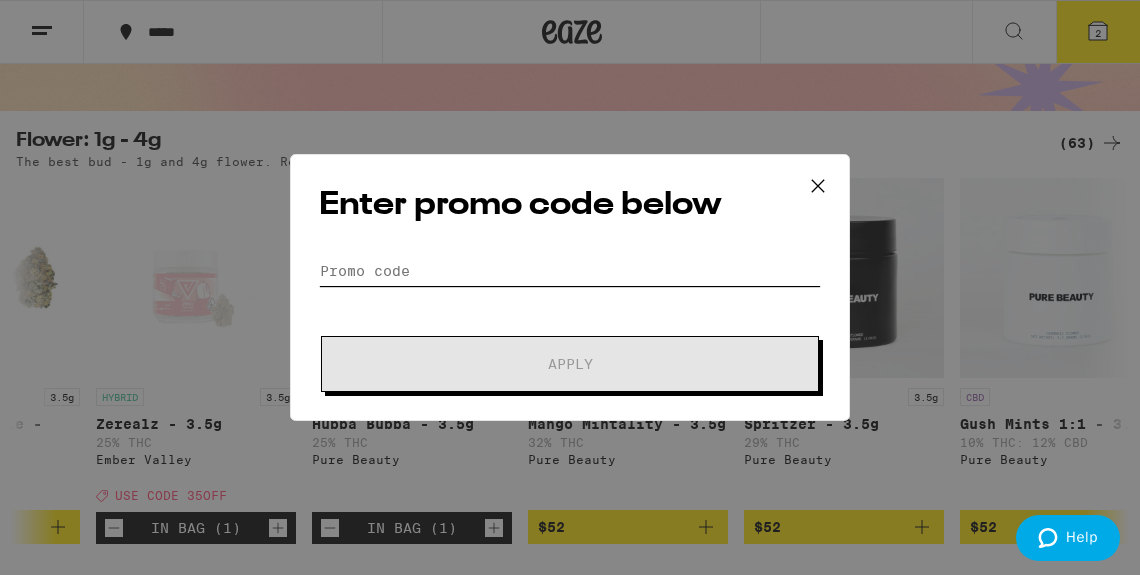 click on "Promo Code" at bounding box center [570, 271] 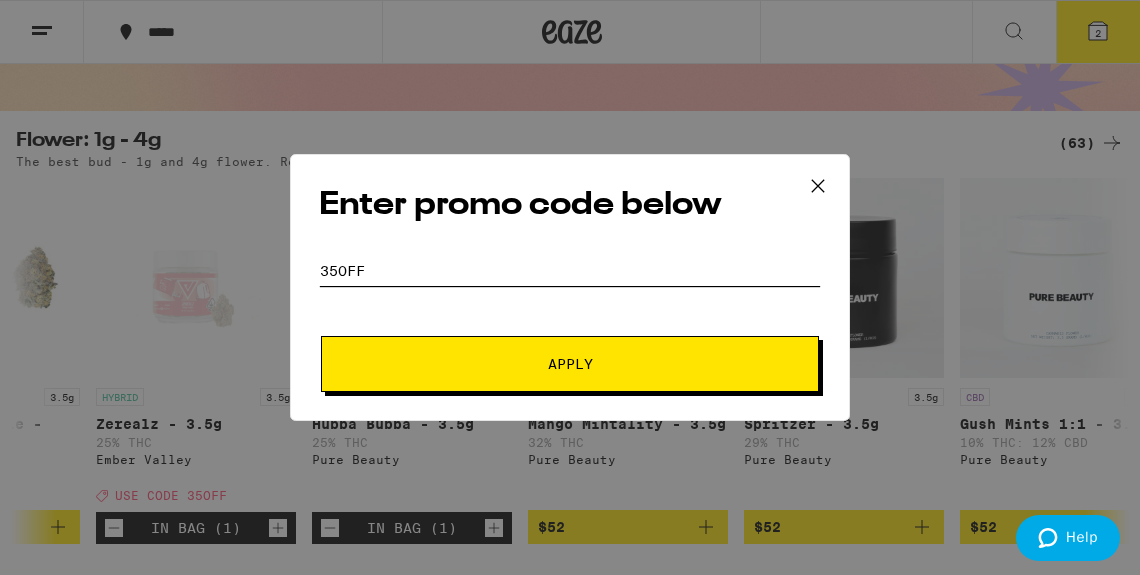 type on "35off" 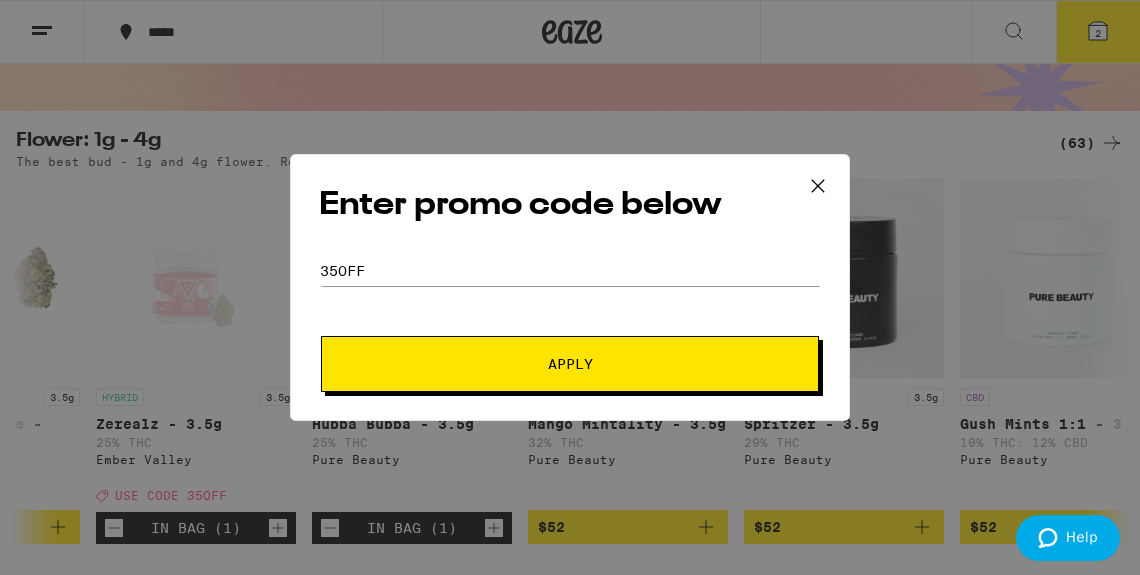 click on "Apply" at bounding box center [570, 364] 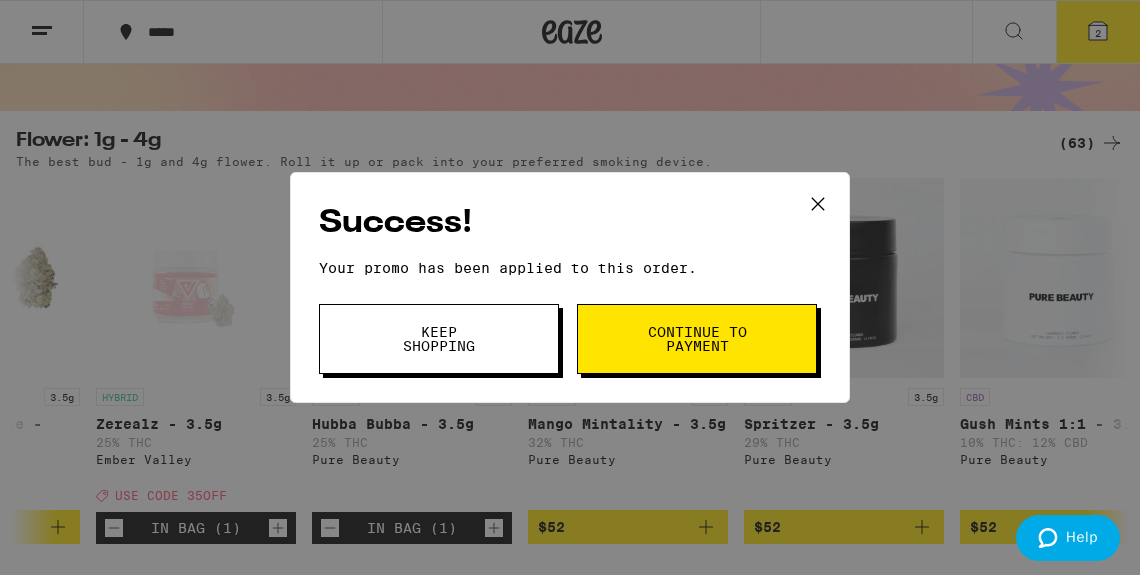 click on "Keep Shopping" at bounding box center [439, 339] 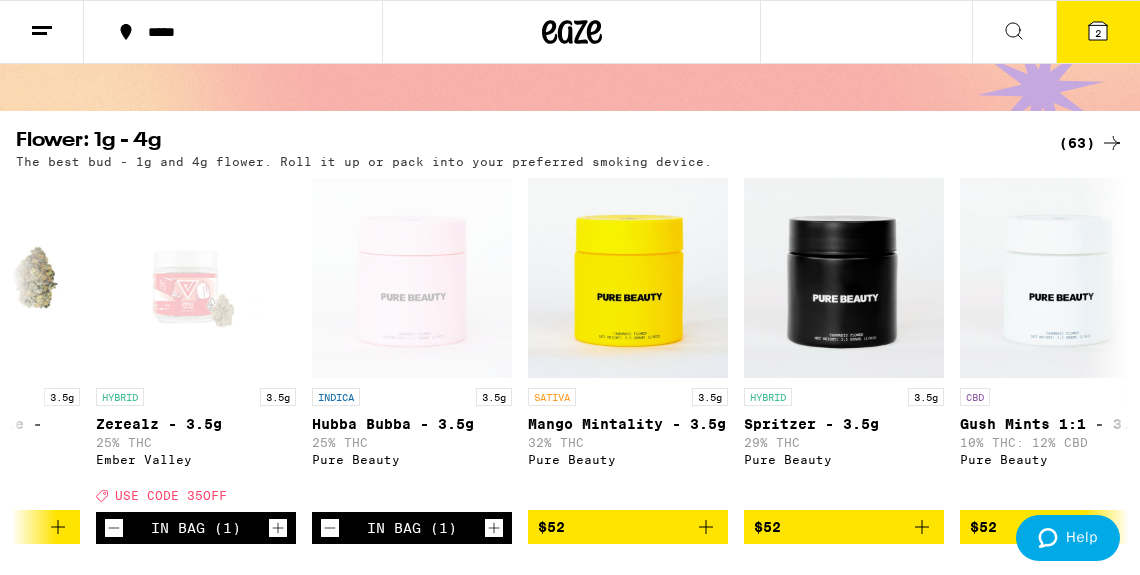 scroll, scrollTop: 0, scrollLeft: 0, axis: both 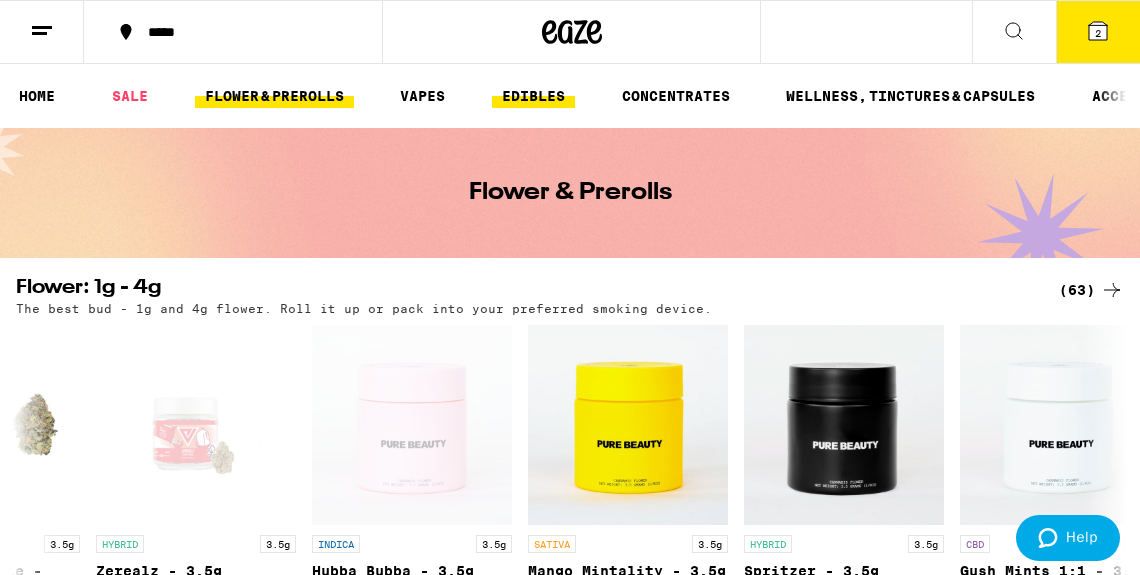 click on "EDIBLES" at bounding box center [533, 96] 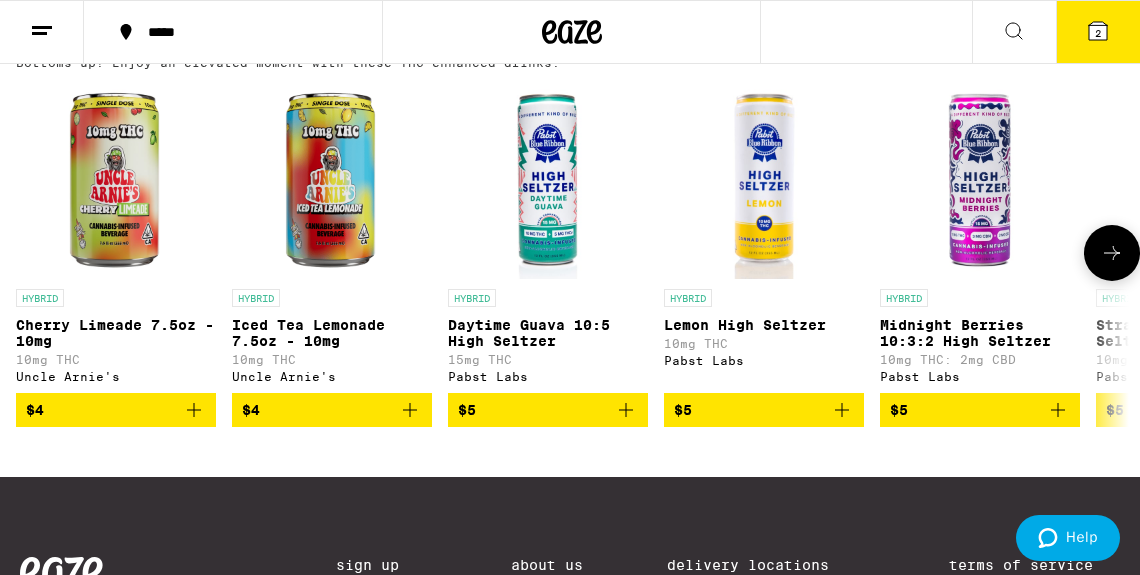 scroll, scrollTop: 1158, scrollLeft: 0, axis: vertical 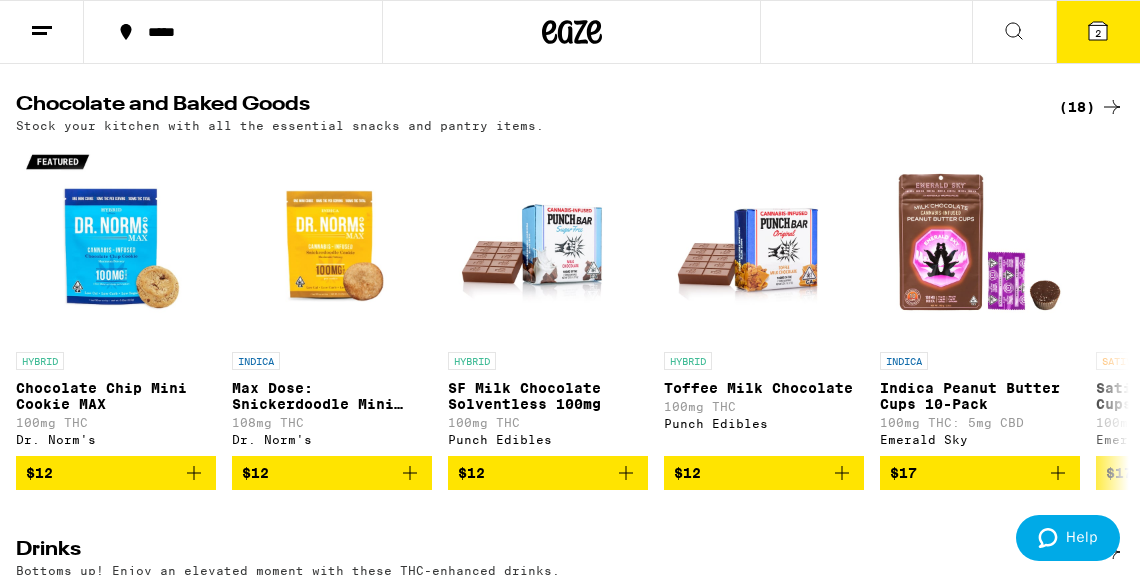 click 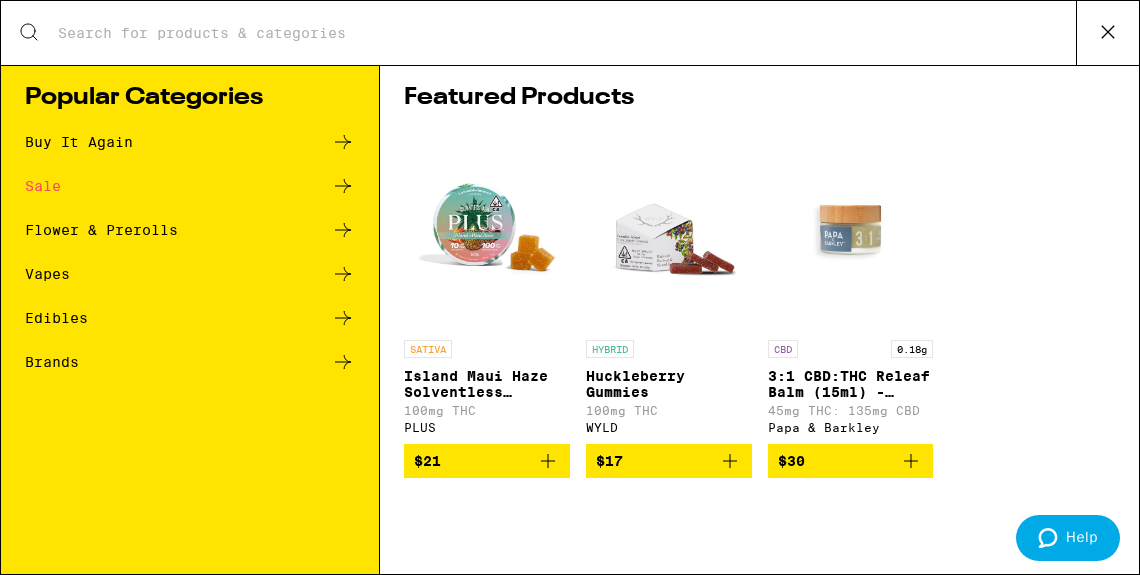 scroll, scrollTop: 0, scrollLeft: 0, axis: both 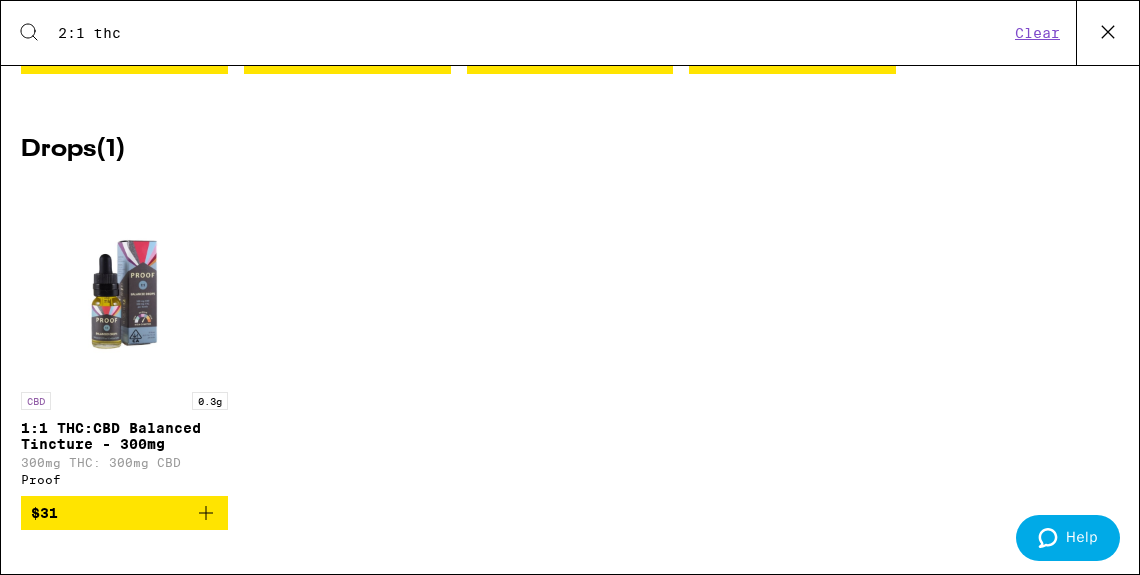 type on "2:1 thc" 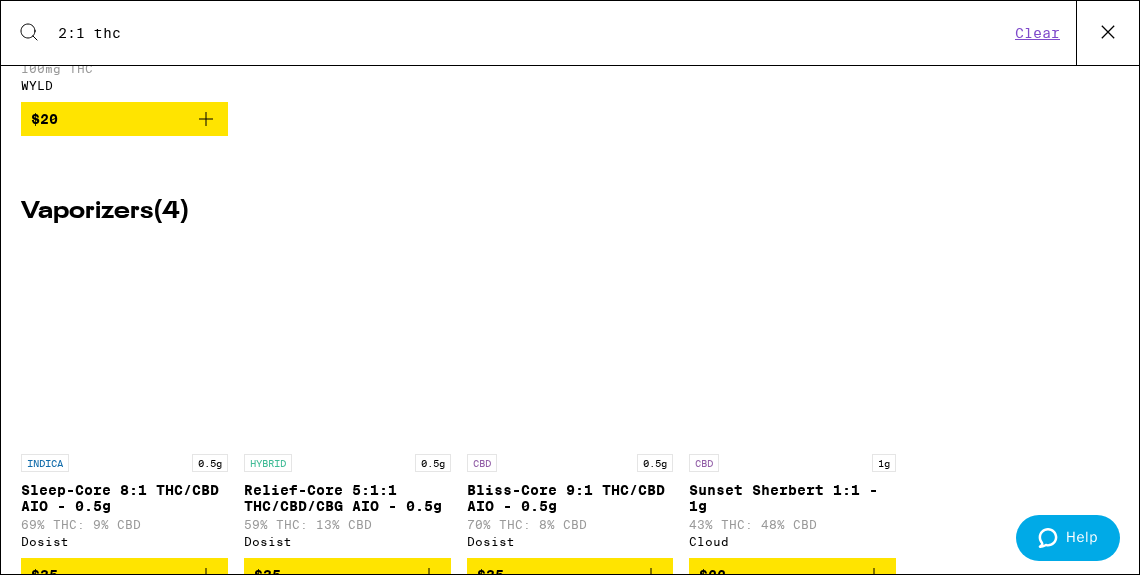 scroll, scrollTop: 0, scrollLeft: 0, axis: both 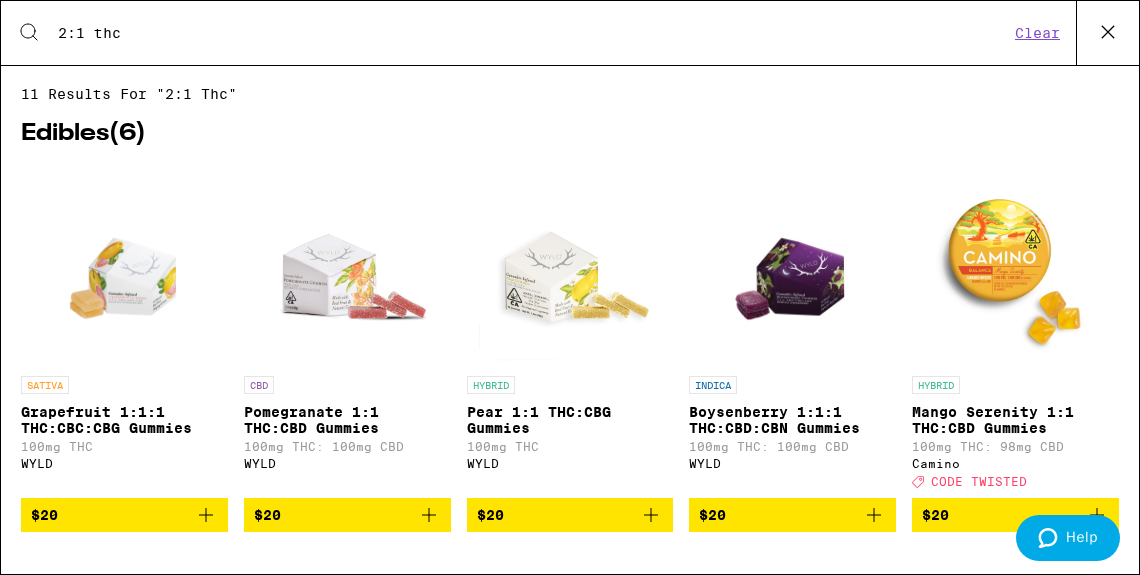click 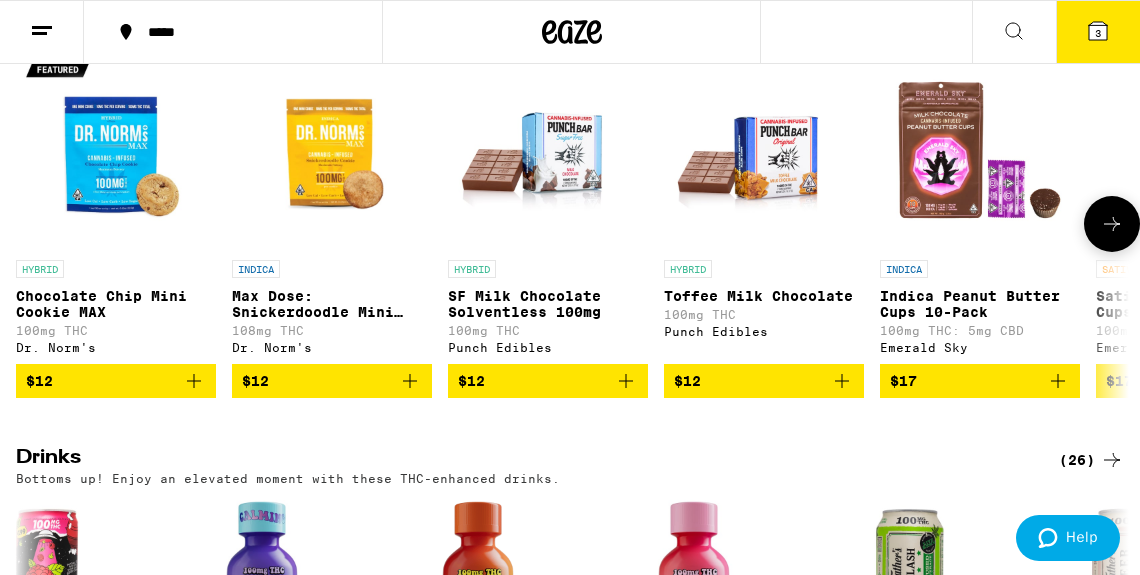 scroll, scrollTop: 737, scrollLeft: 0, axis: vertical 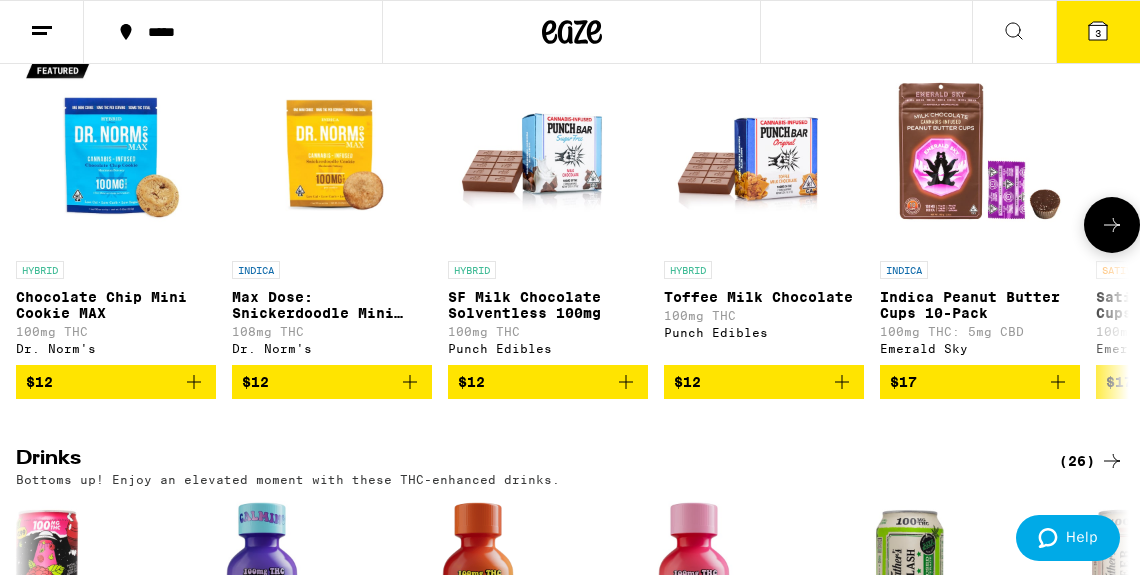 click 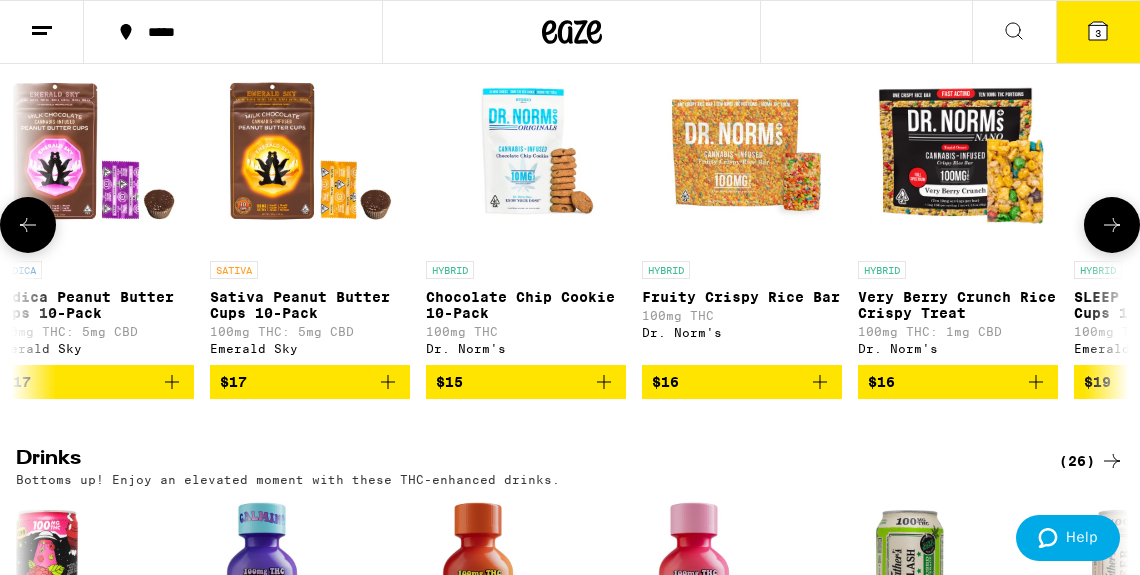 scroll, scrollTop: 0, scrollLeft: 890, axis: horizontal 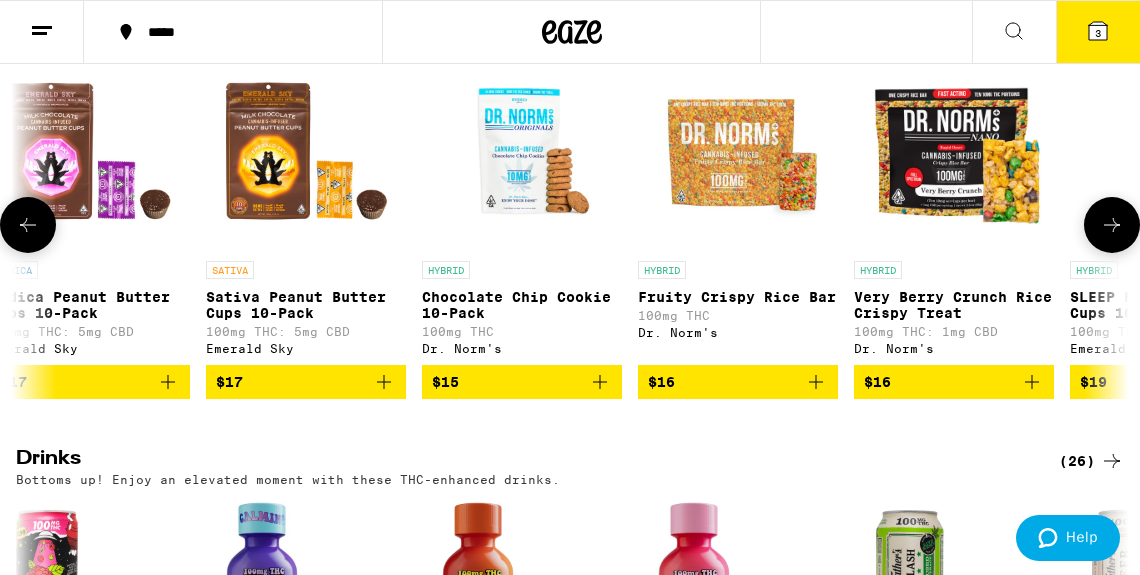 click 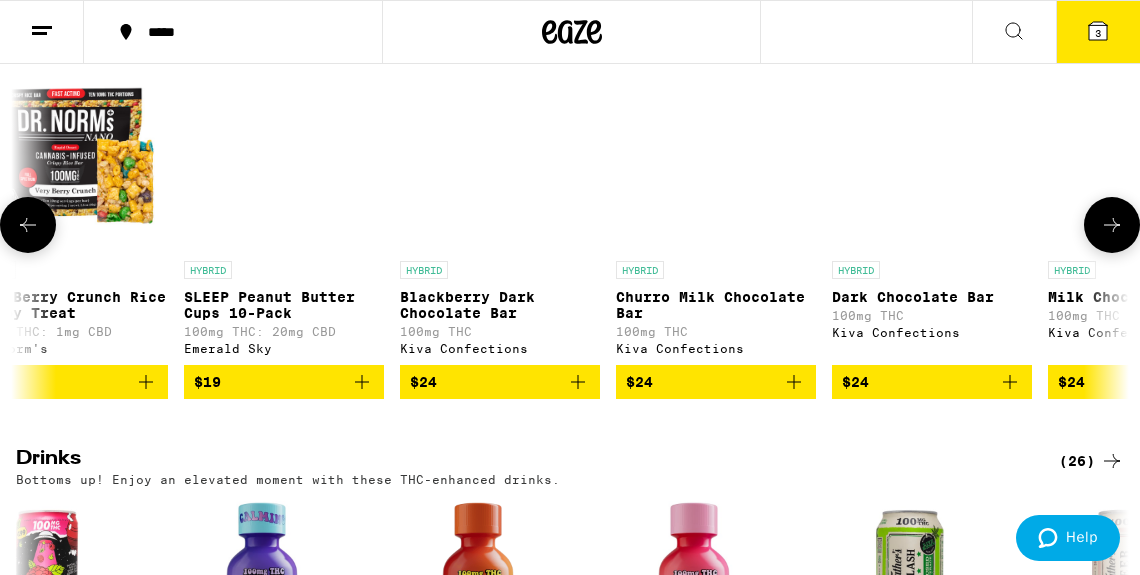 scroll, scrollTop: 0, scrollLeft: 1780, axis: horizontal 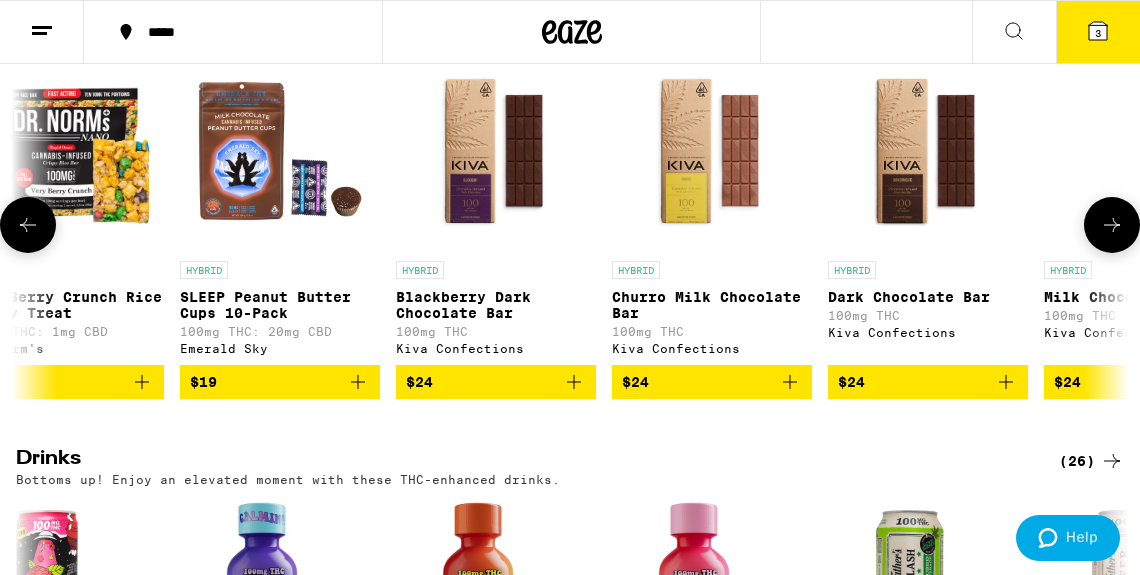 click 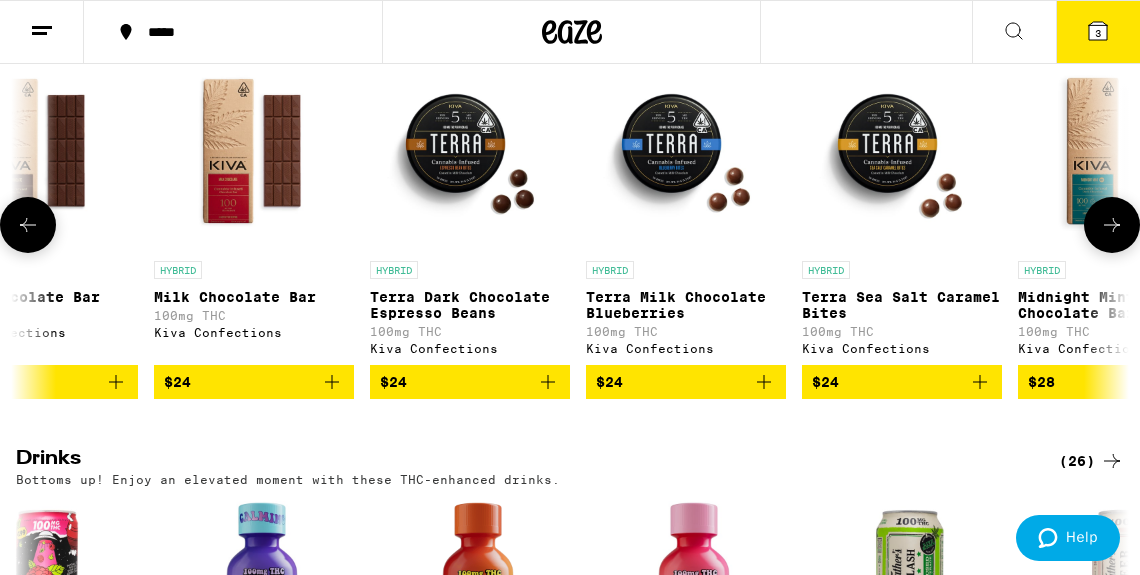 click 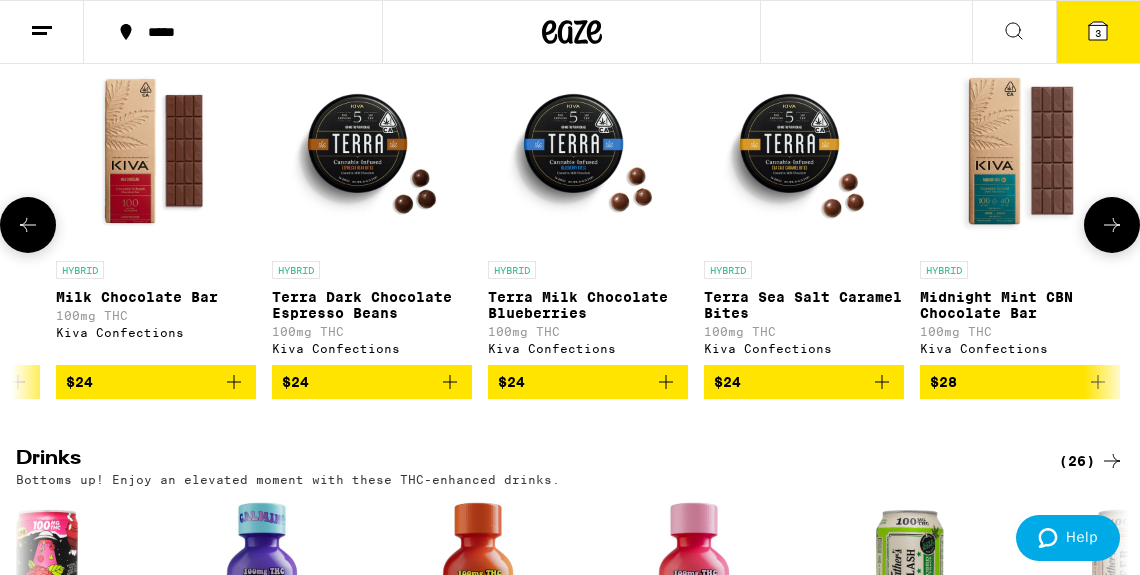 scroll, scrollTop: 0, scrollLeft: 2780, axis: horizontal 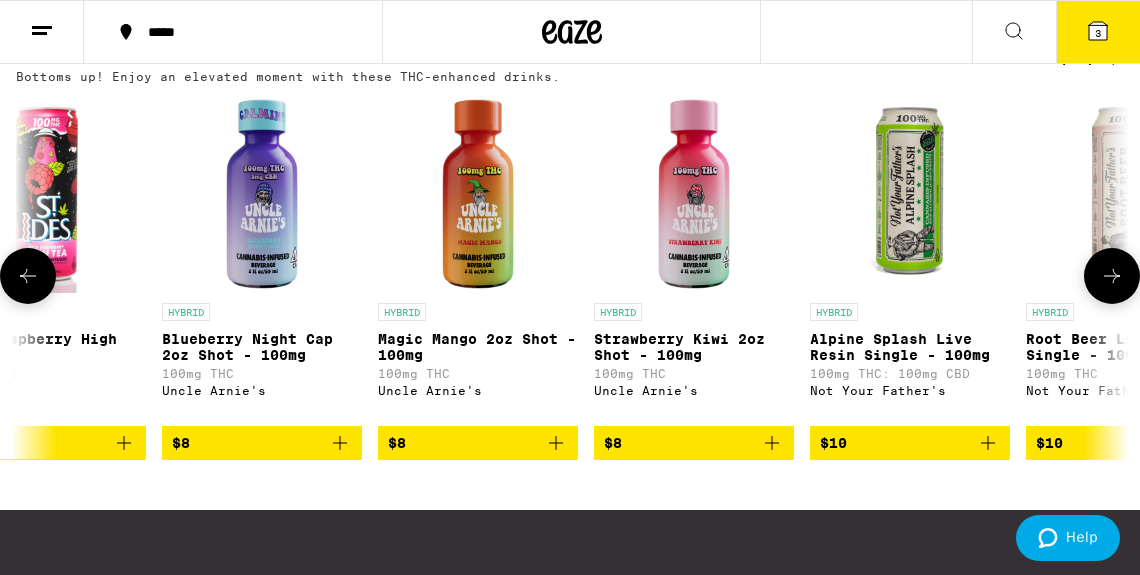 click 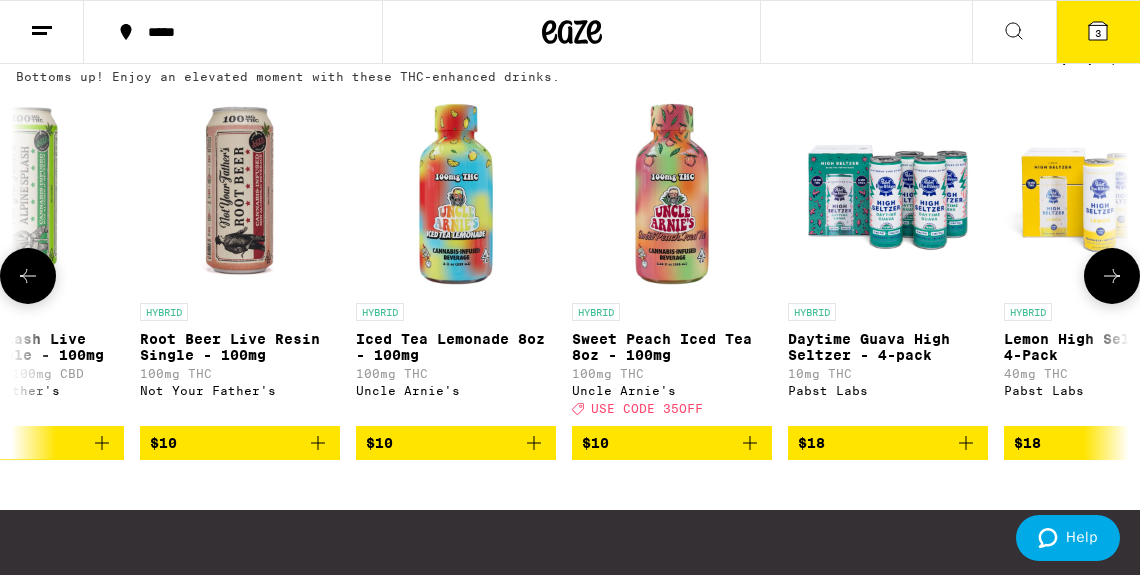 scroll, scrollTop: 0, scrollLeft: 3336, axis: horizontal 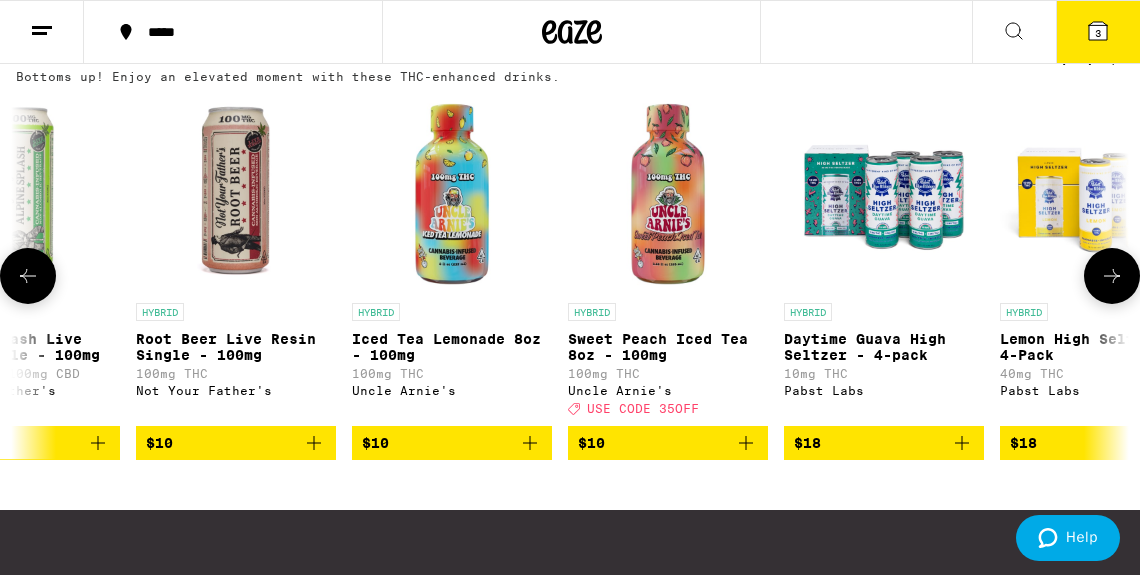 click 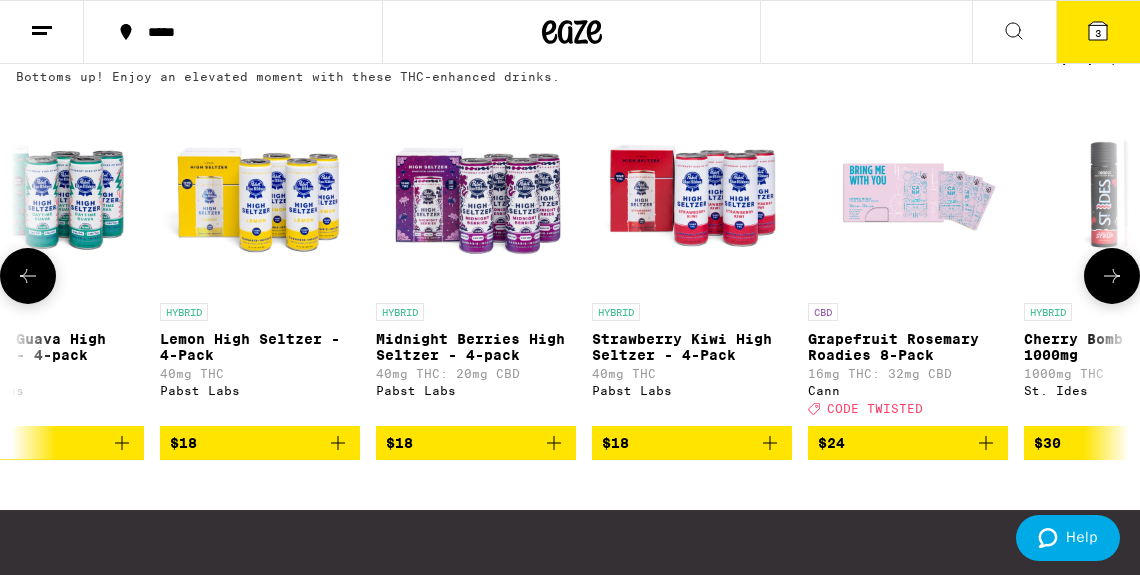 scroll, scrollTop: 0, scrollLeft: 4226, axis: horizontal 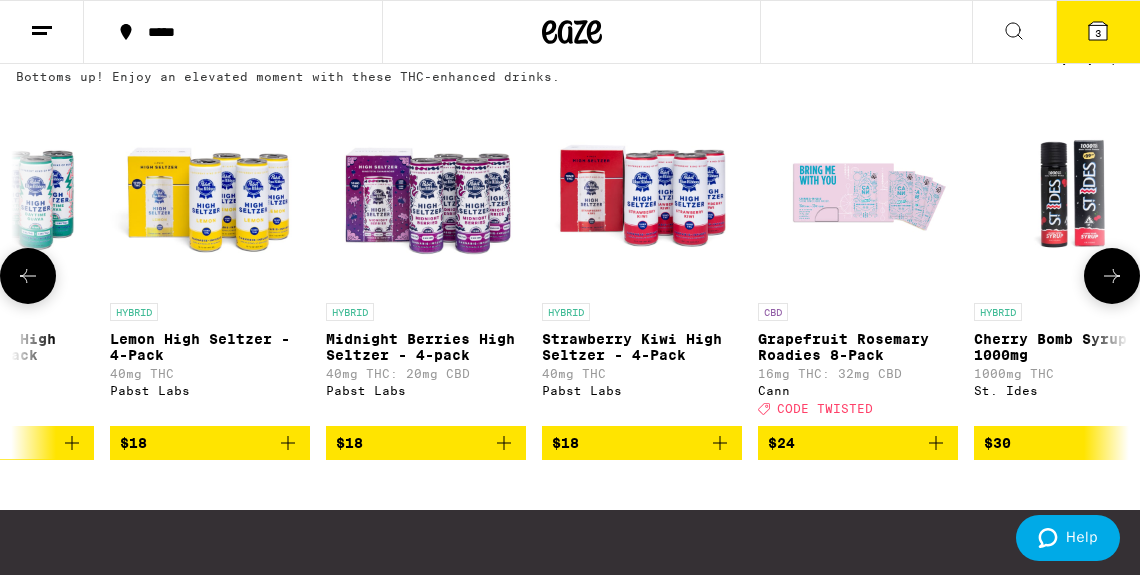 click 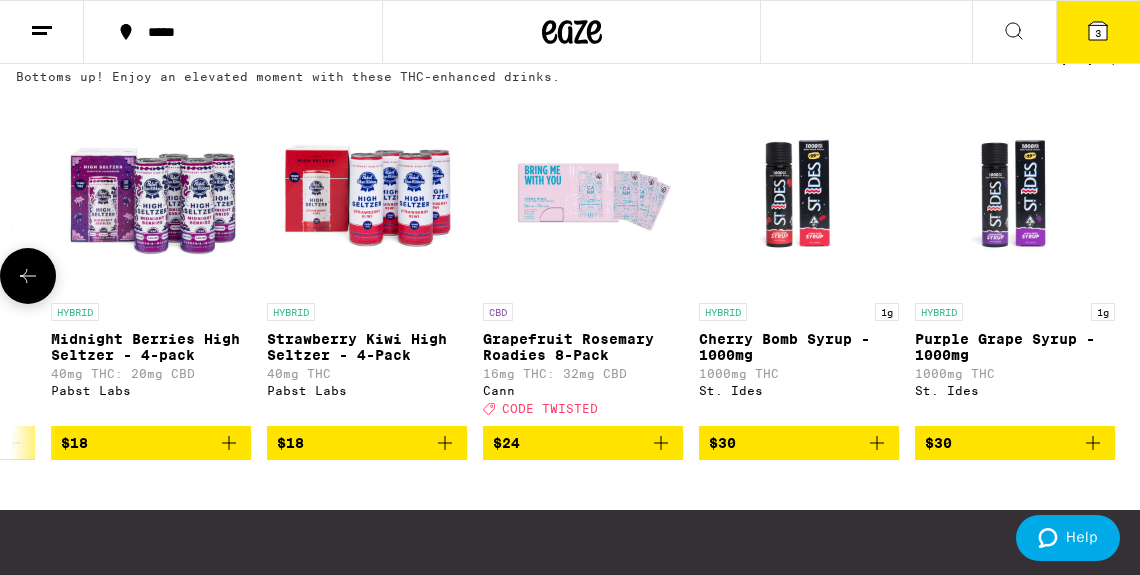 scroll, scrollTop: 0, scrollLeft: 4508, axis: horizontal 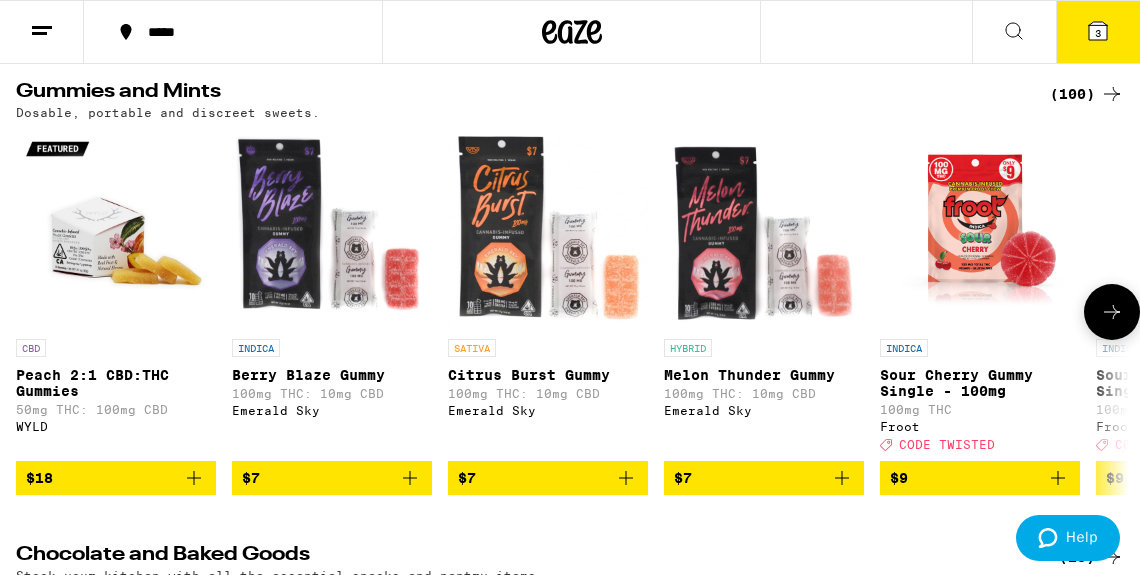 click 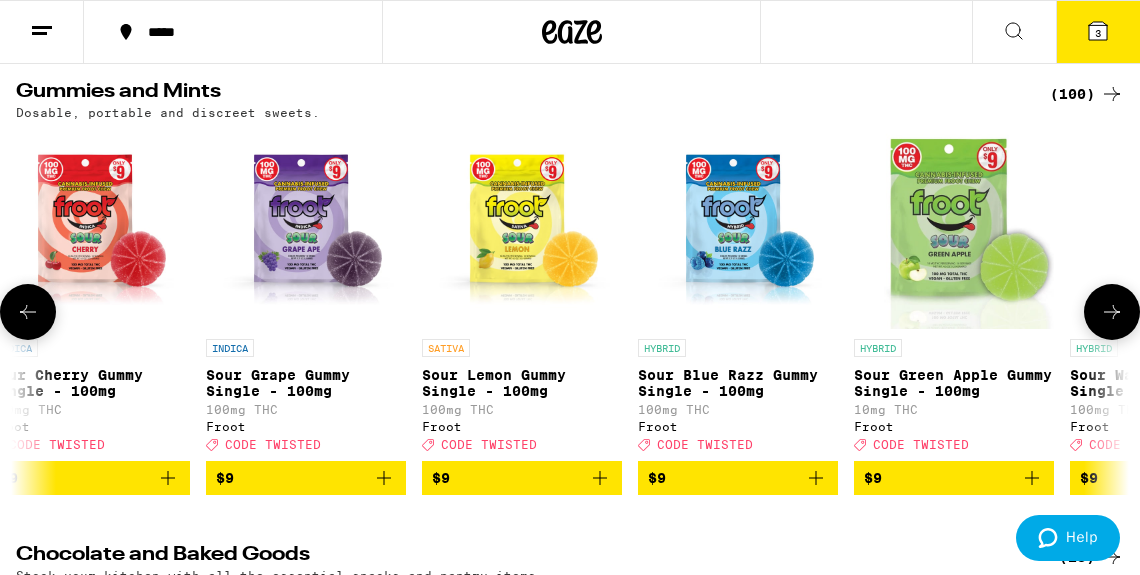 click 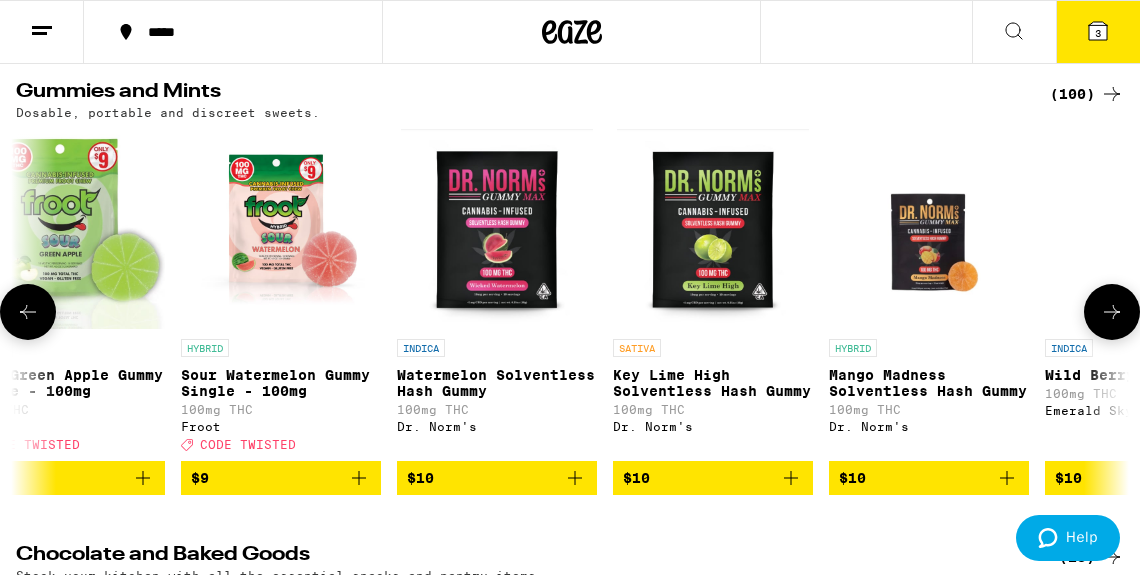 scroll, scrollTop: 0, scrollLeft: 1780, axis: horizontal 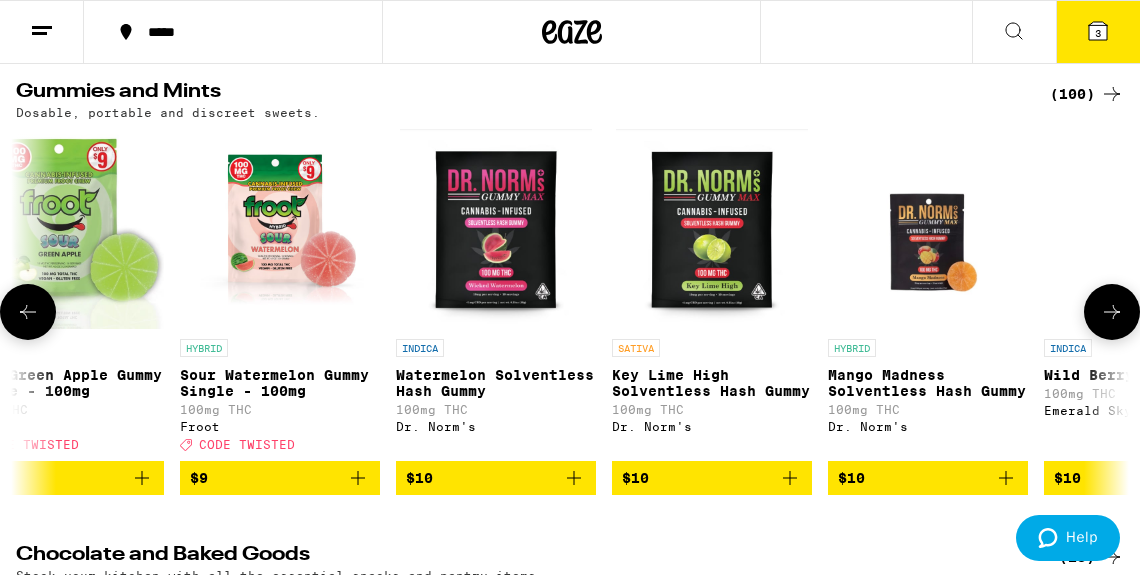 click 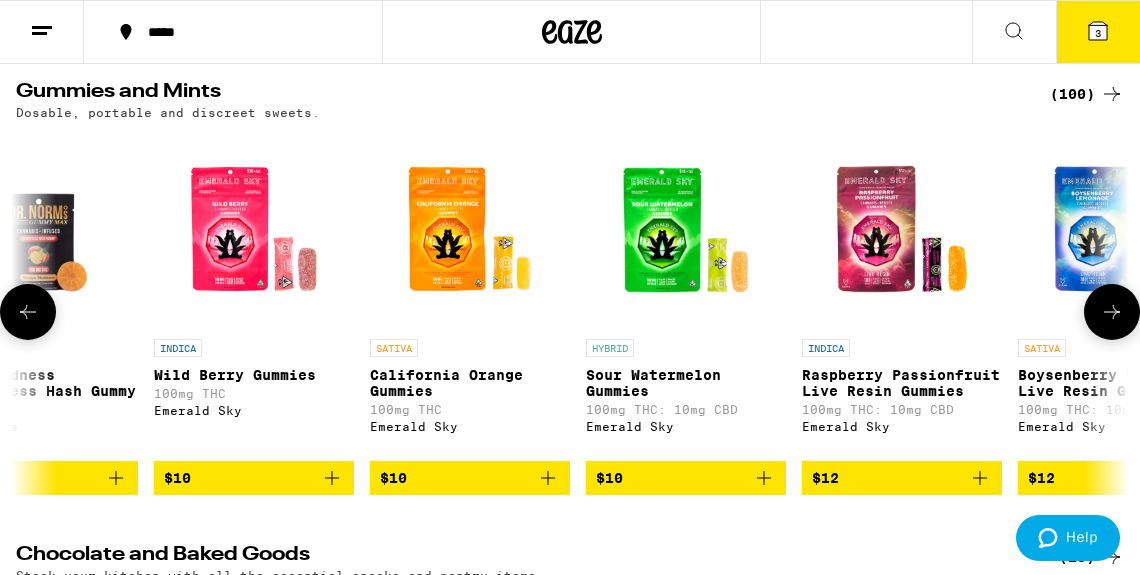 click 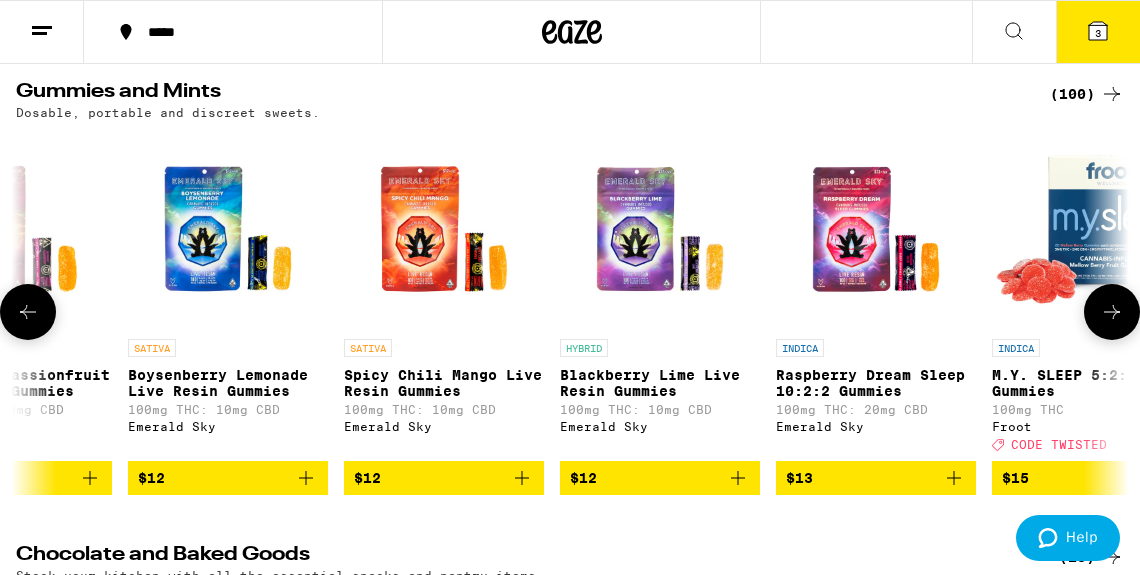 click 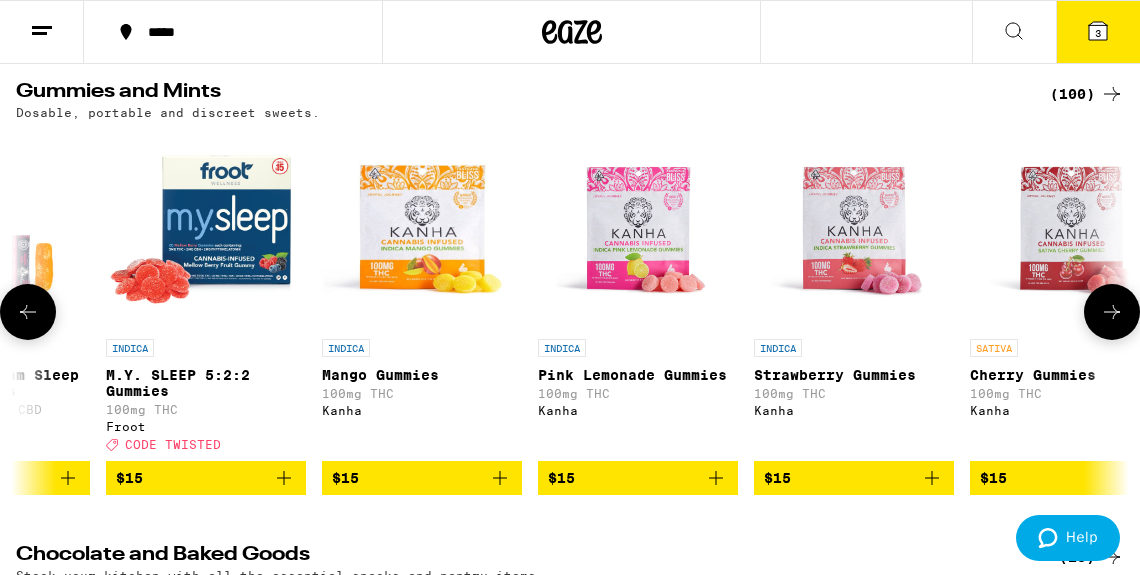 scroll, scrollTop: 0, scrollLeft: 4450, axis: horizontal 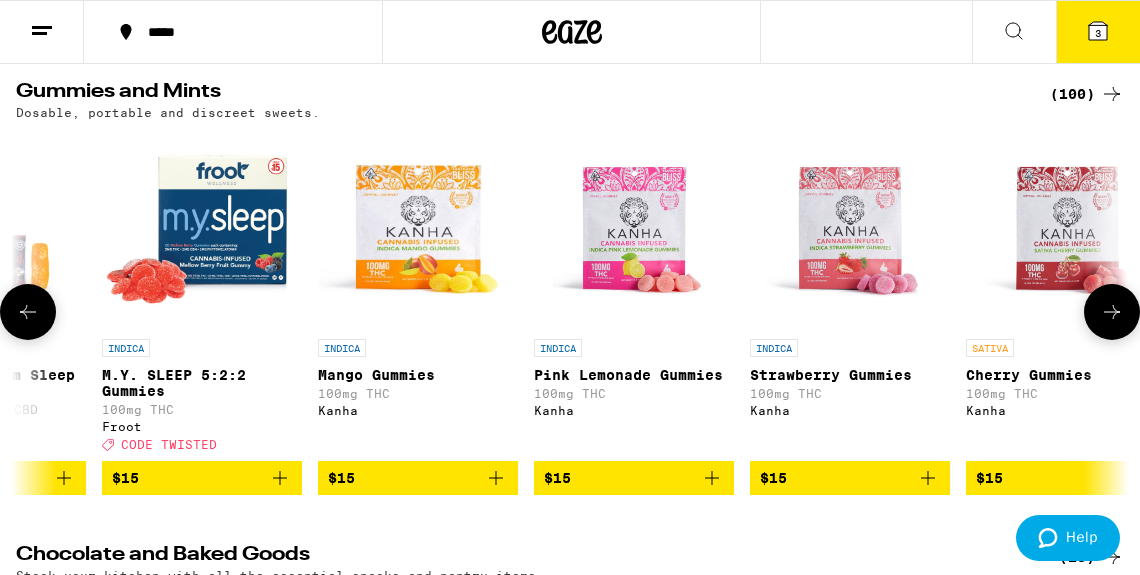 click 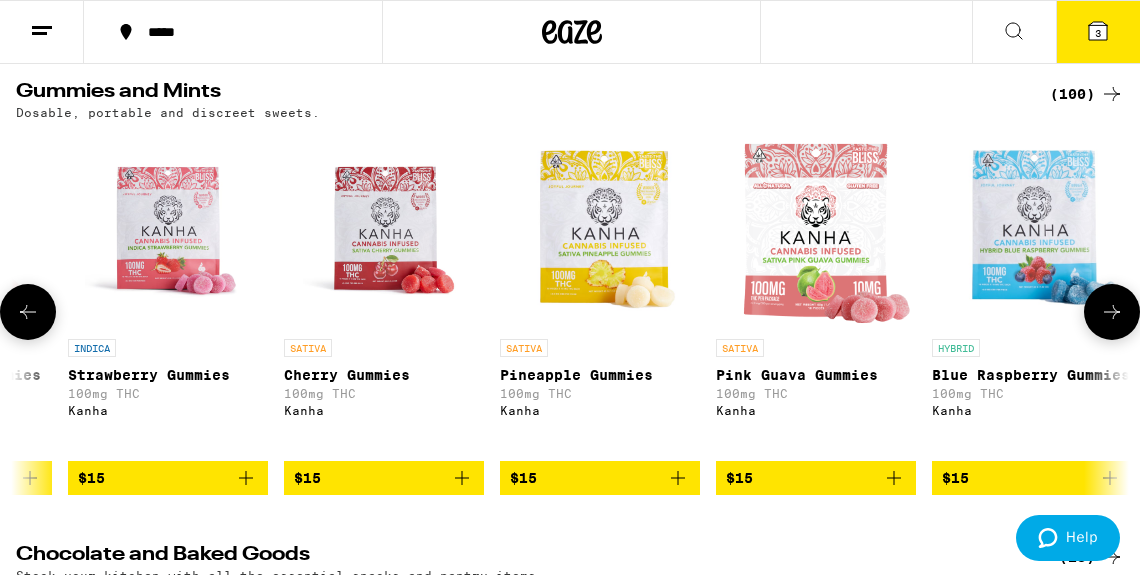 scroll, scrollTop: 0, scrollLeft: 5340, axis: horizontal 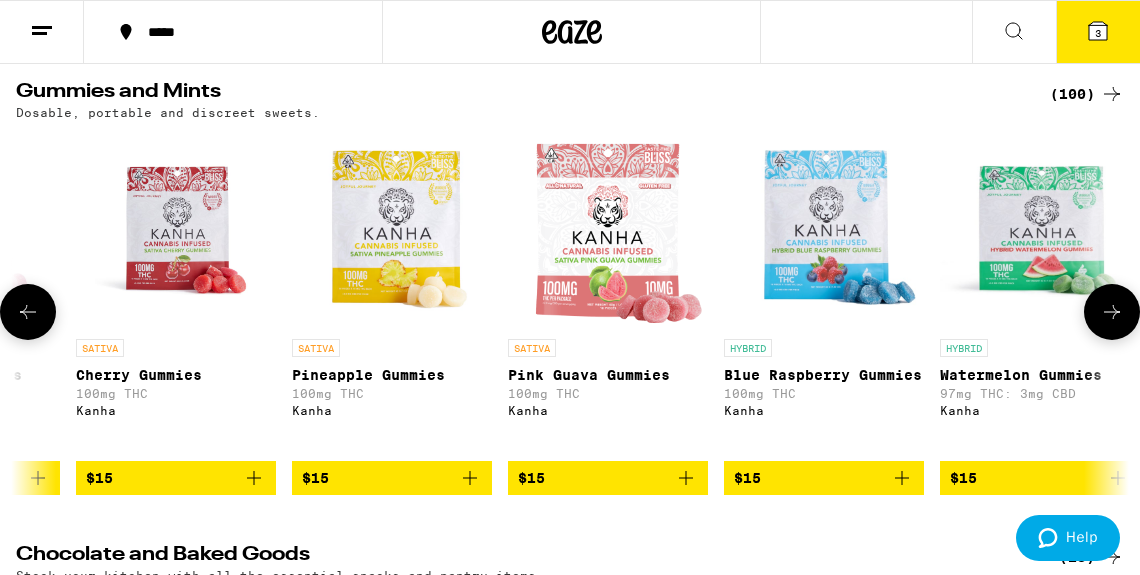 click 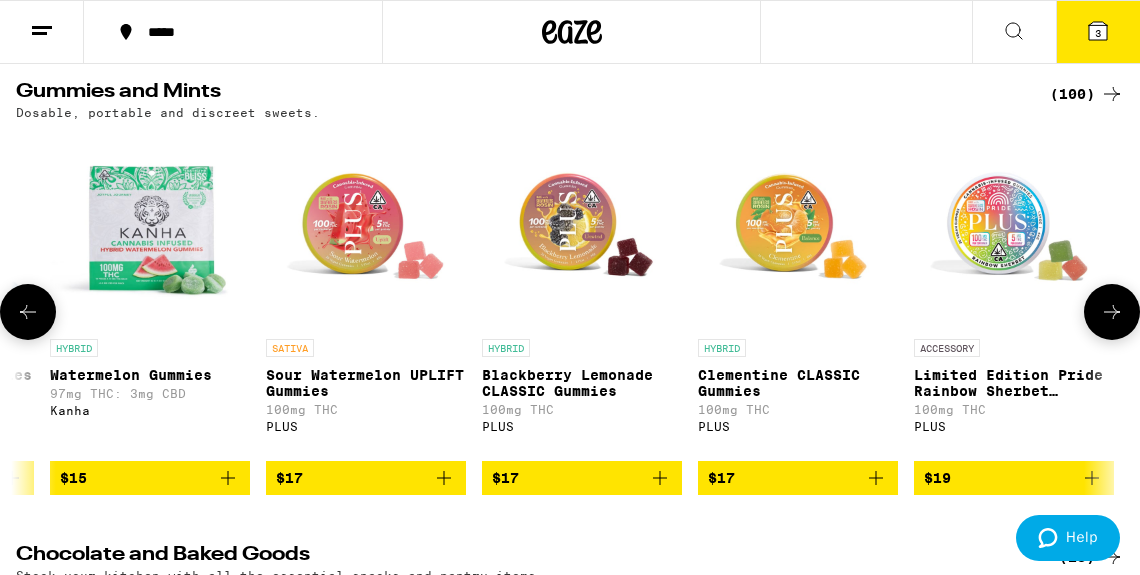 click 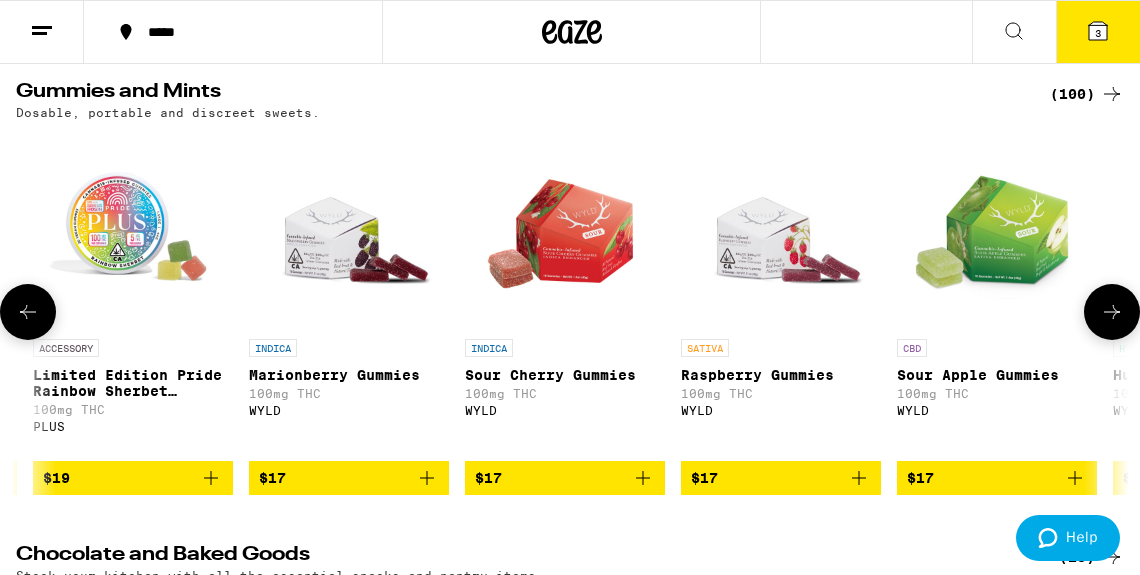 scroll, scrollTop: 0, scrollLeft: 7120, axis: horizontal 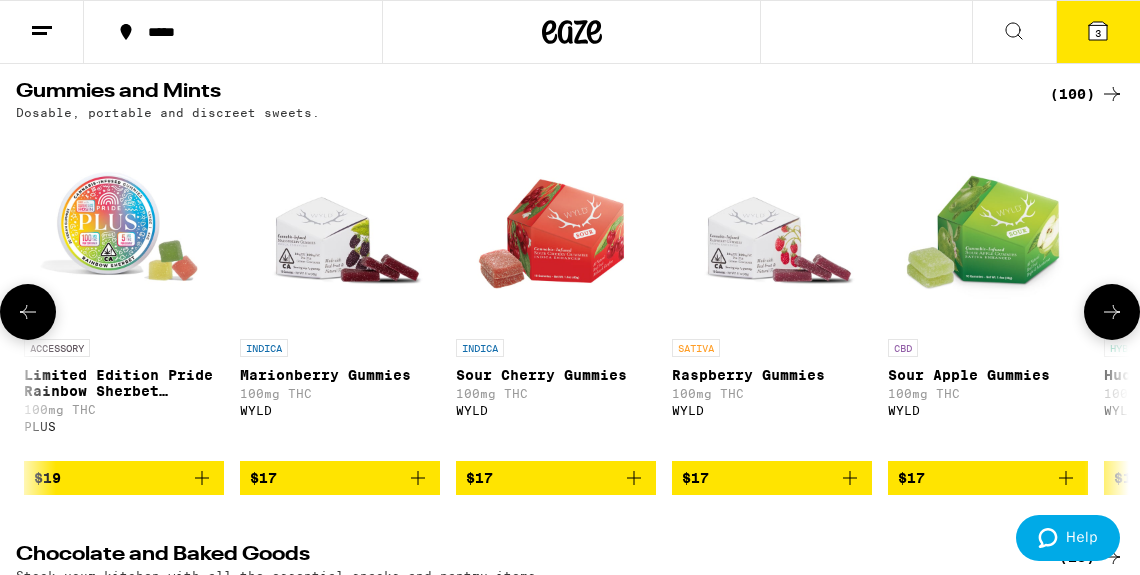 click 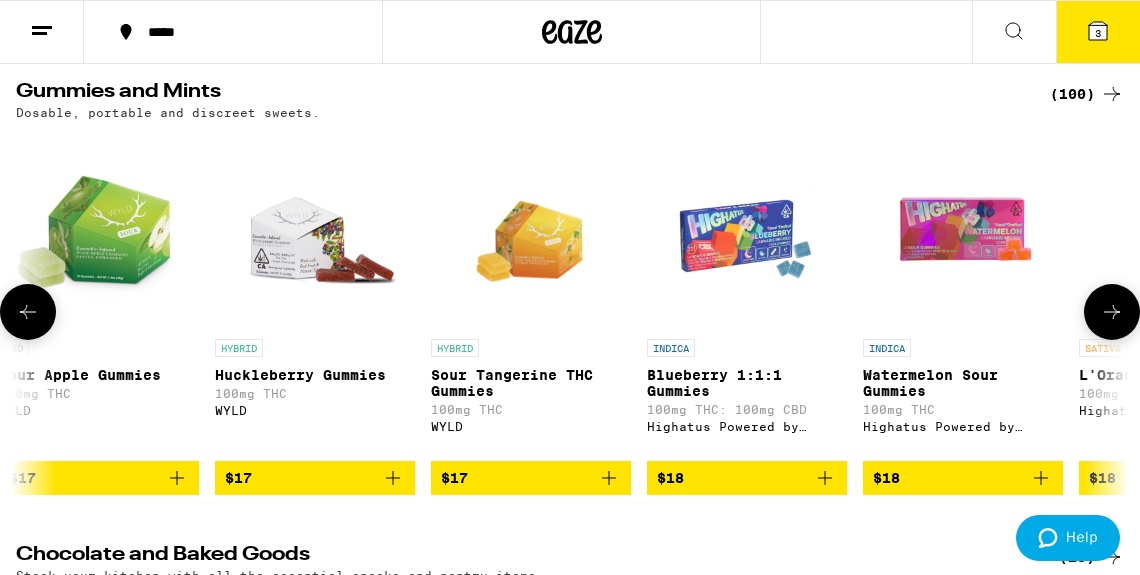 scroll, scrollTop: 0, scrollLeft: 8010, axis: horizontal 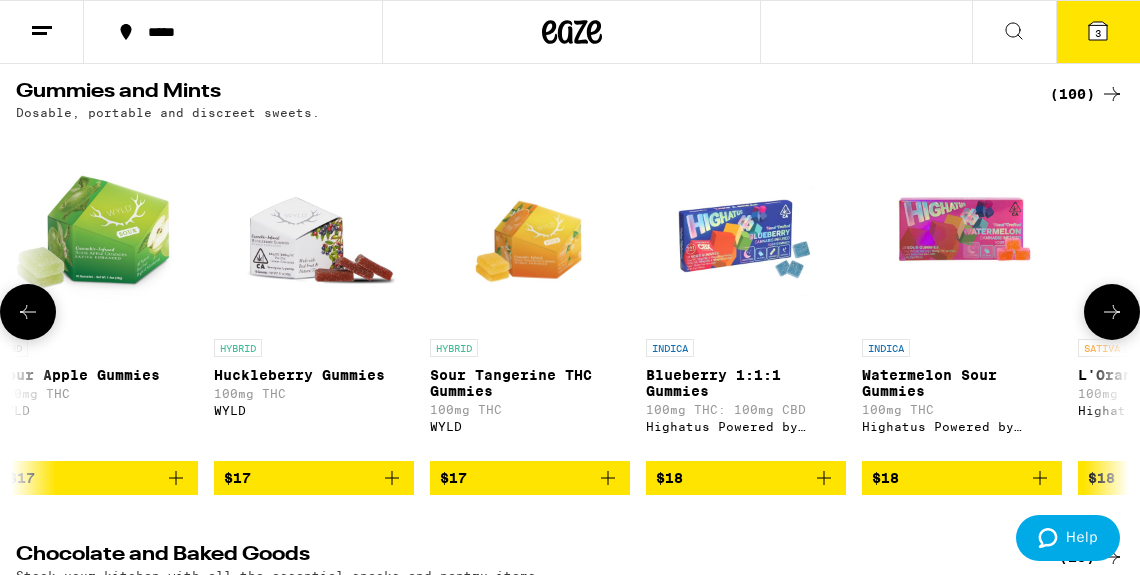 click 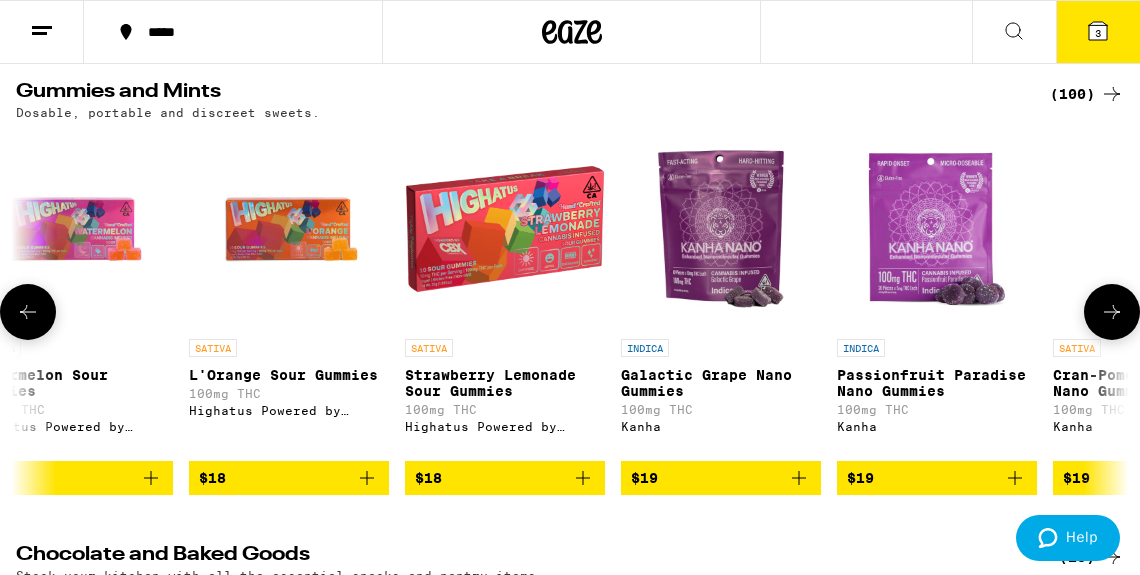 scroll, scrollTop: 0, scrollLeft: 8900, axis: horizontal 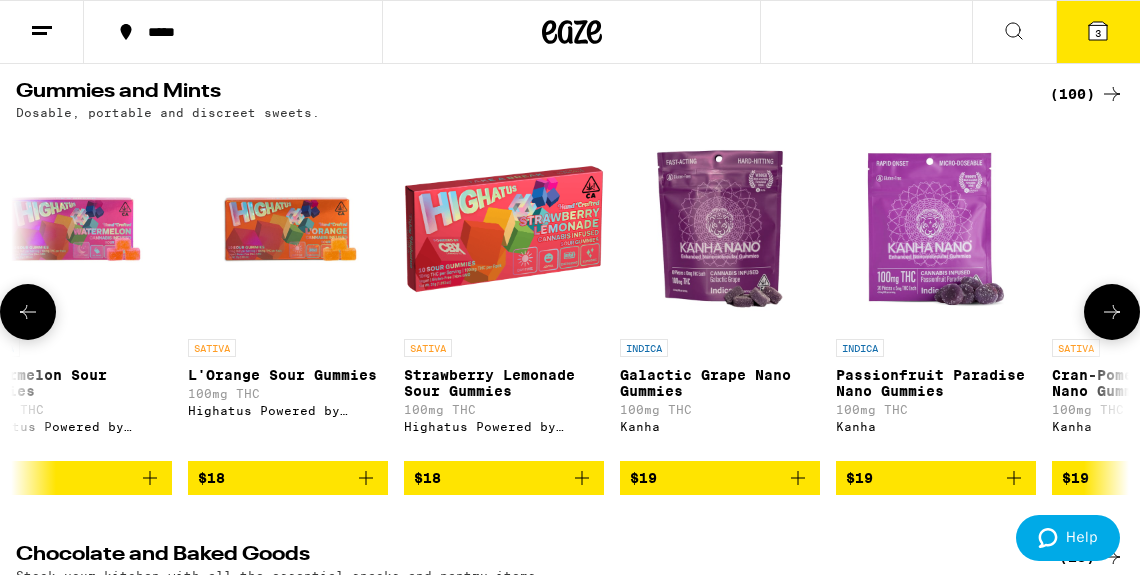 click 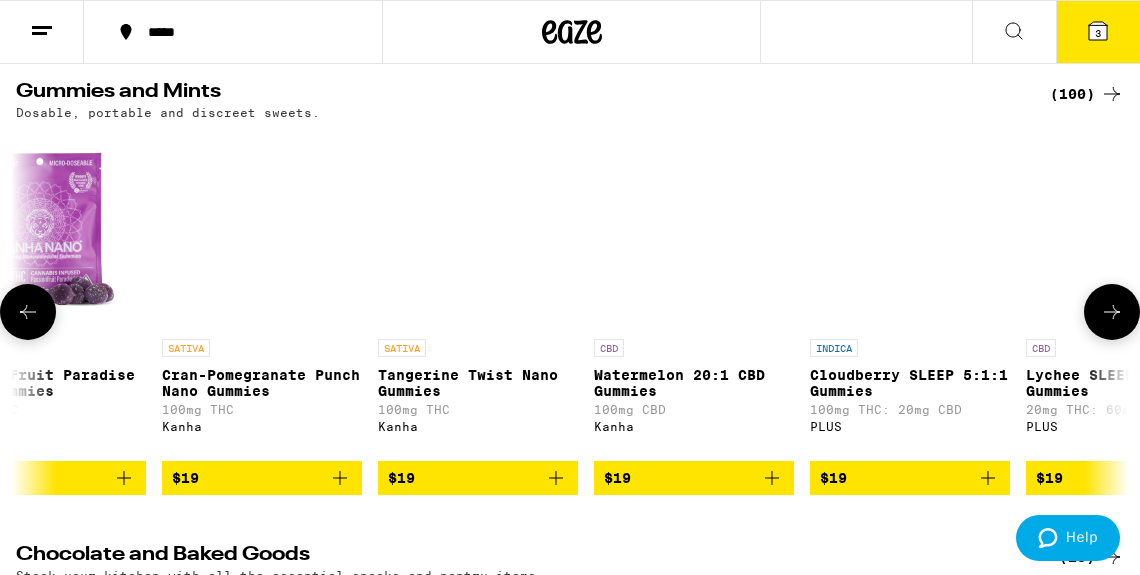 click 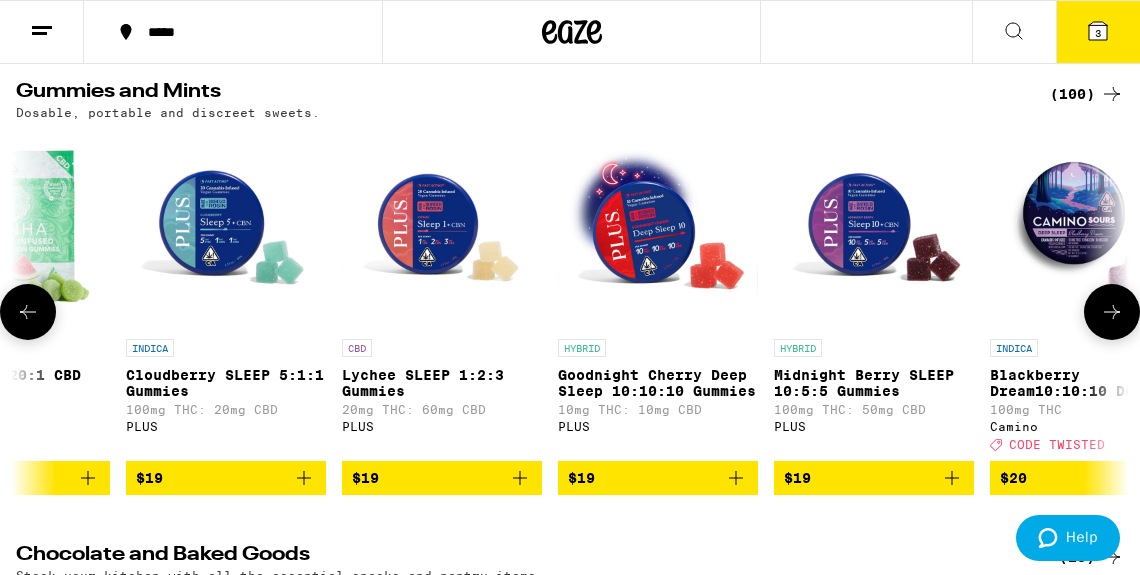 scroll, scrollTop: 0, scrollLeft: 10680, axis: horizontal 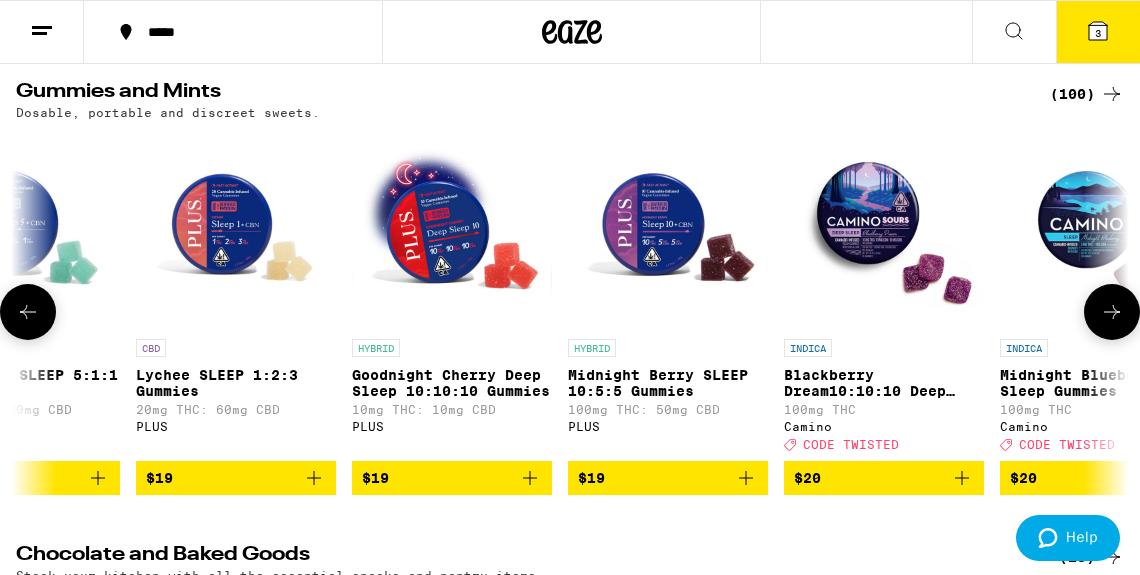 click 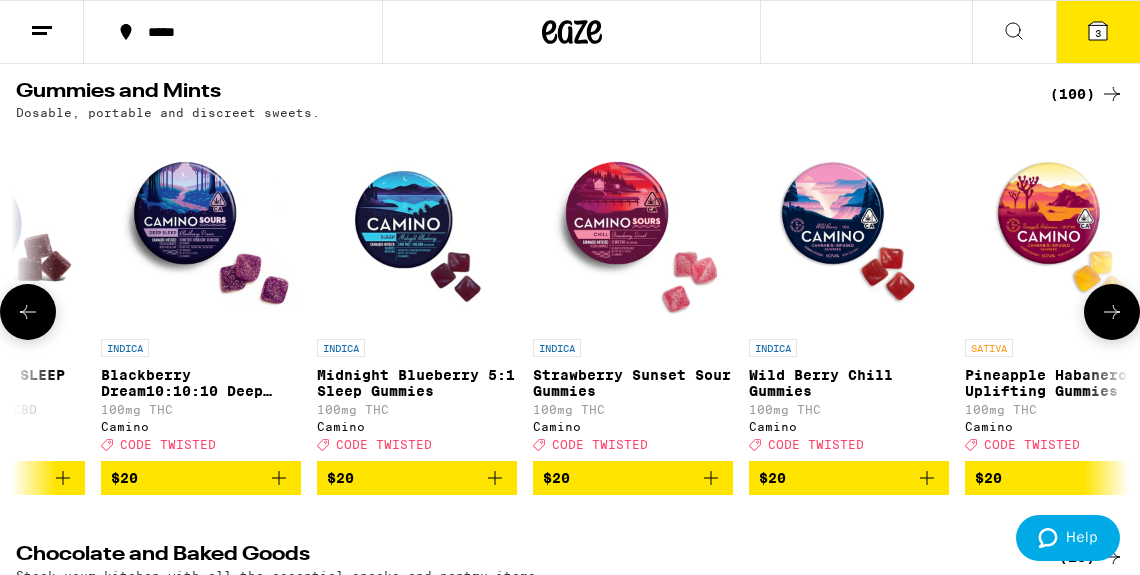 scroll, scrollTop: 0, scrollLeft: 11570, axis: horizontal 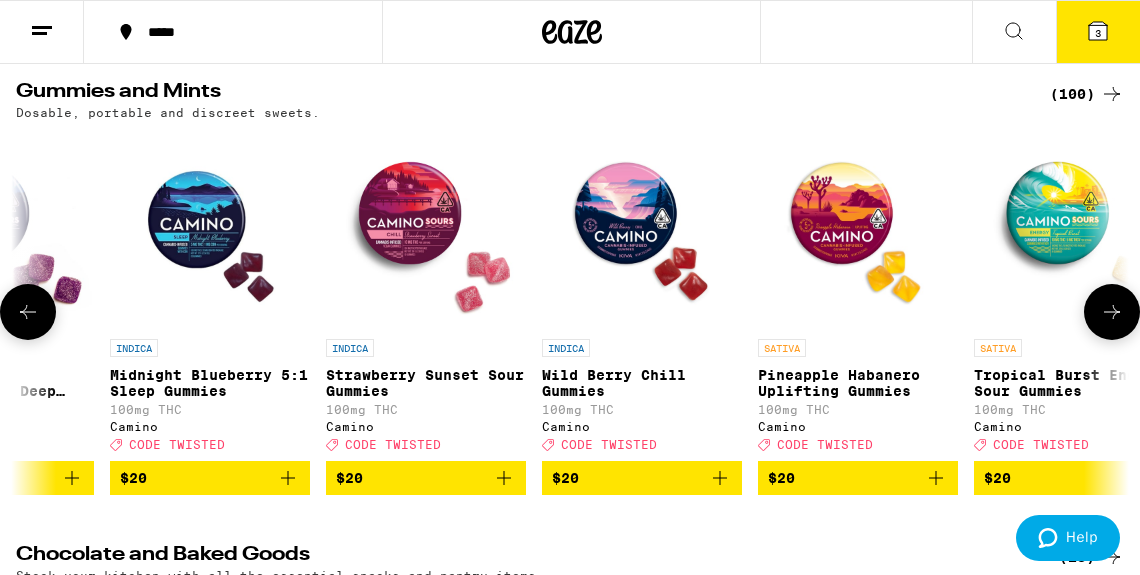 click 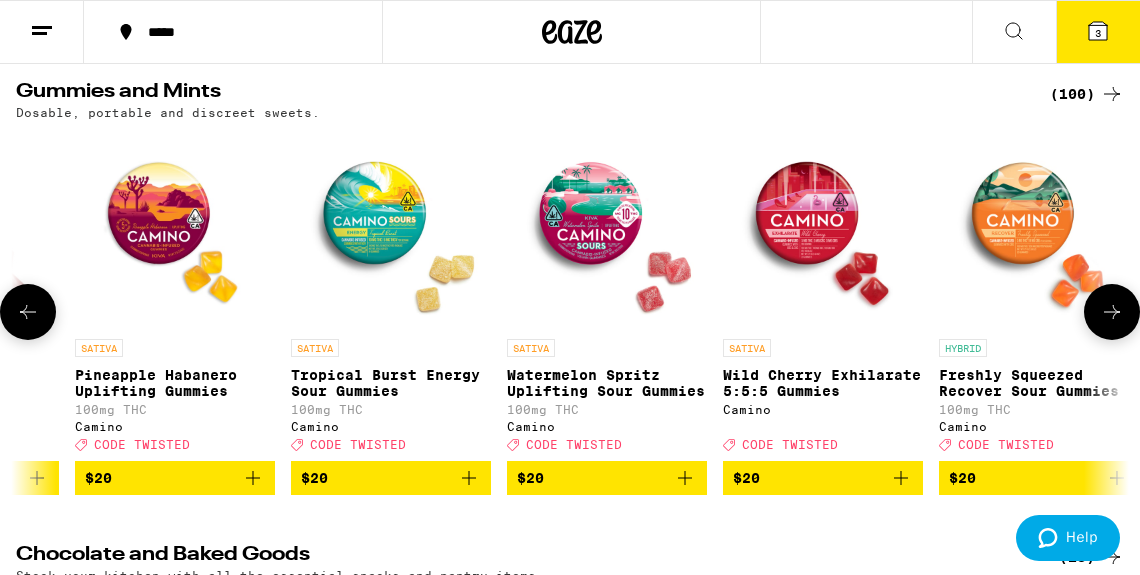 scroll, scrollTop: 0, scrollLeft: 12460, axis: horizontal 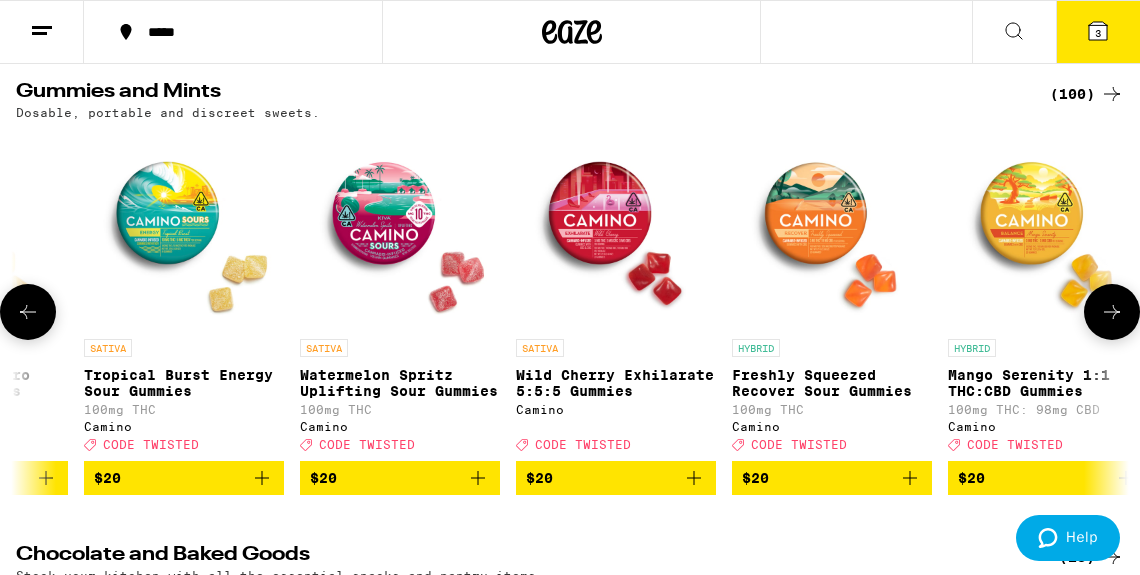 click 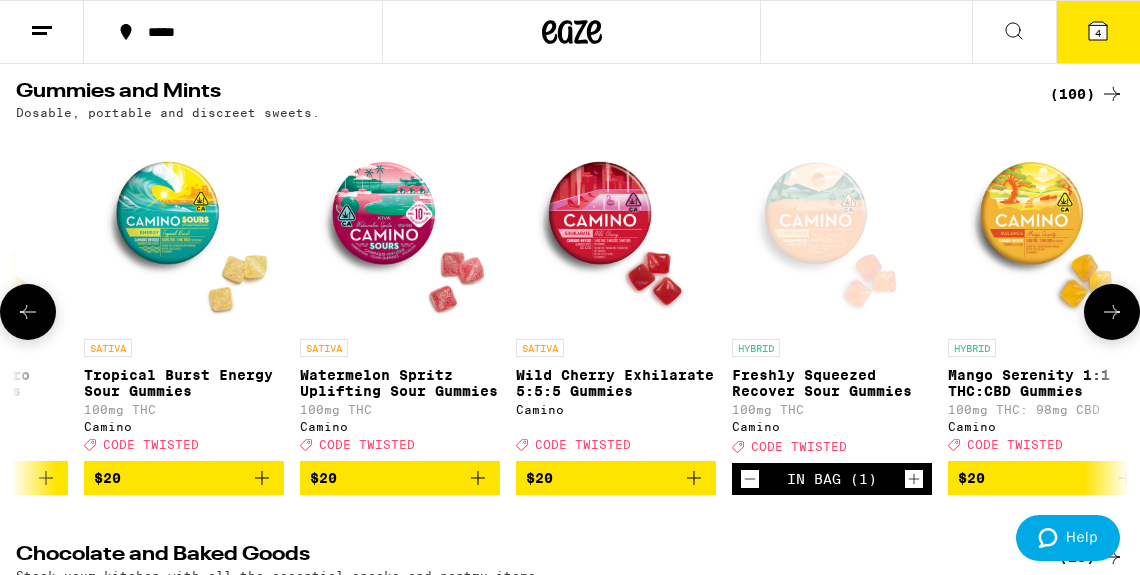 click 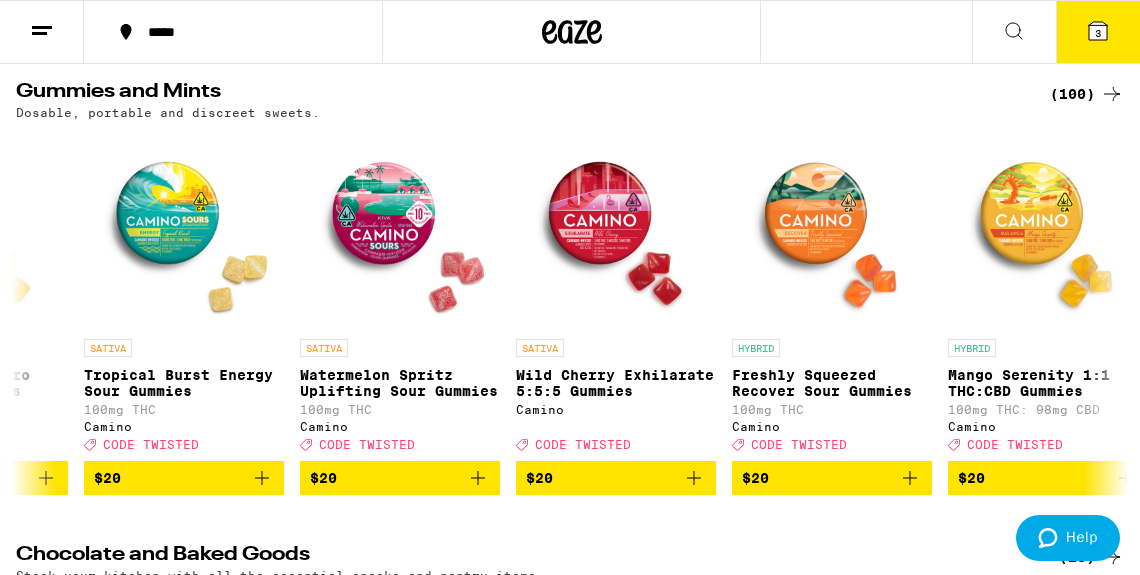 click on "3" at bounding box center [1098, 32] 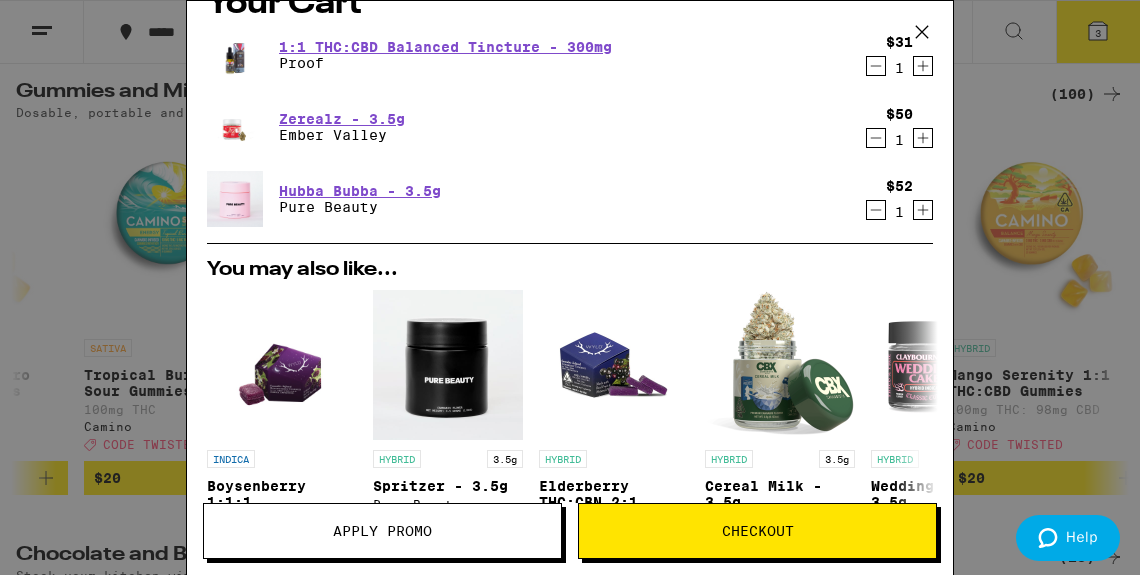 scroll, scrollTop: 0, scrollLeft: 0, axis: both 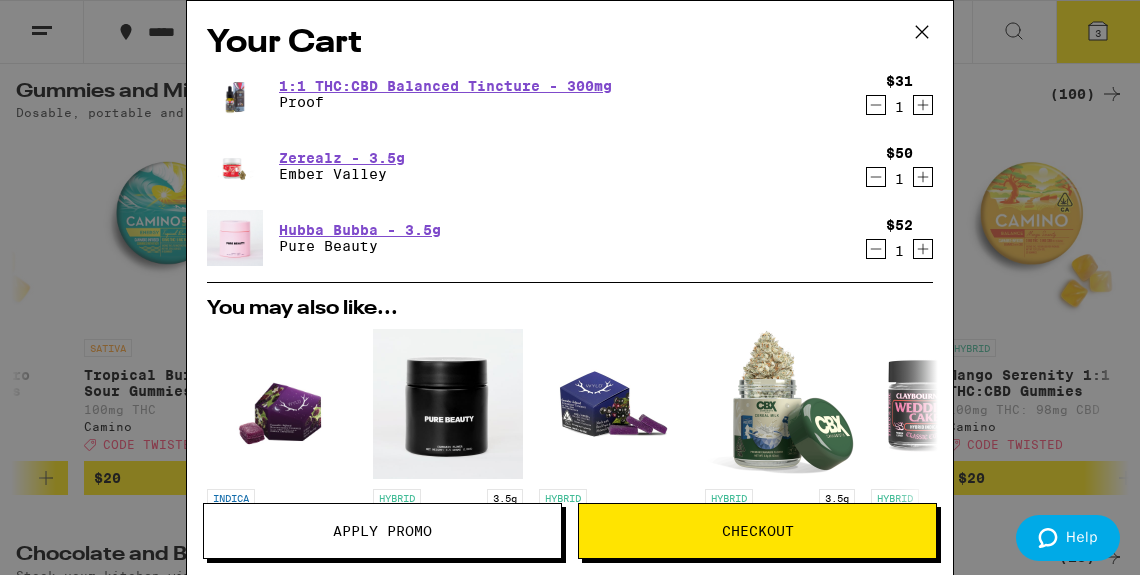click 